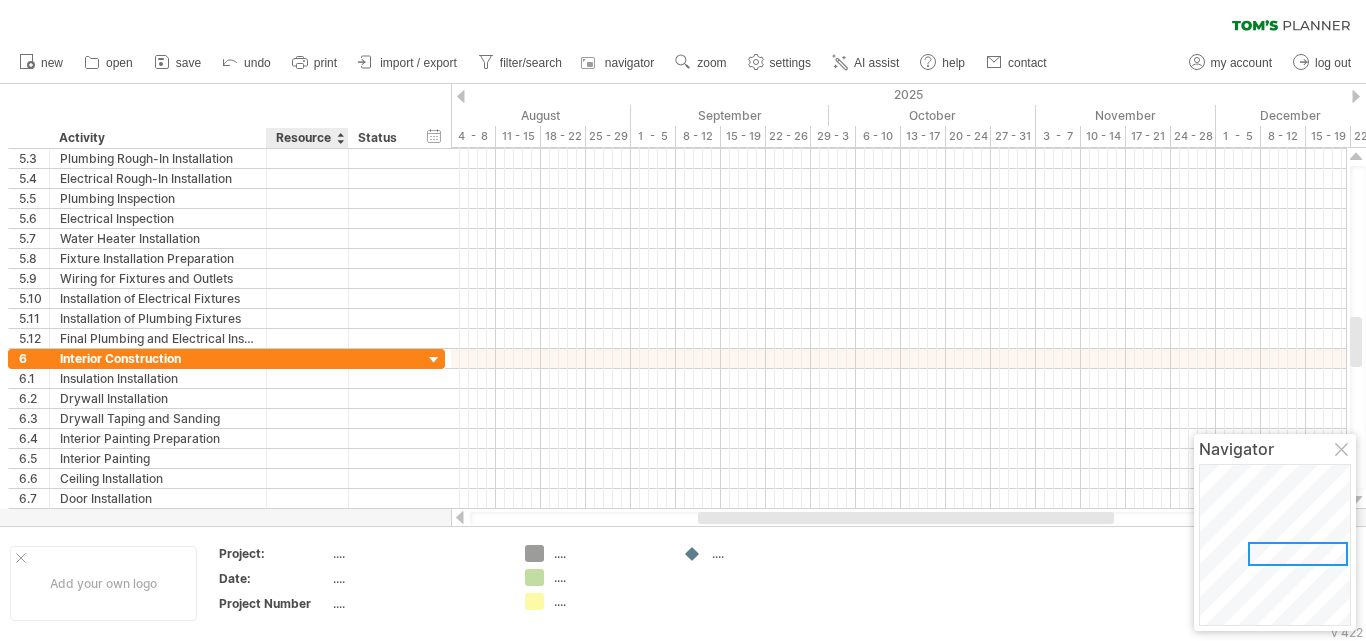 scroll, scrollTop: 0, scrollLeft: 0, axis: both 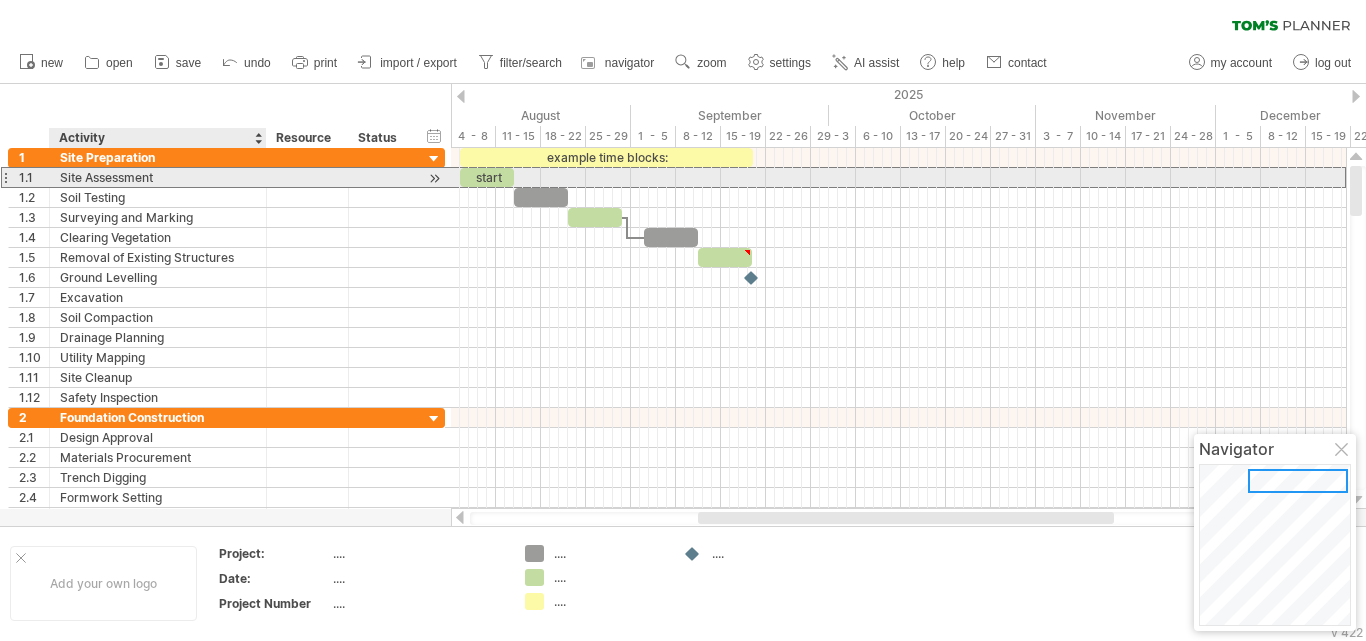 click on "Site Assessment" at bounding box center (158, 177) 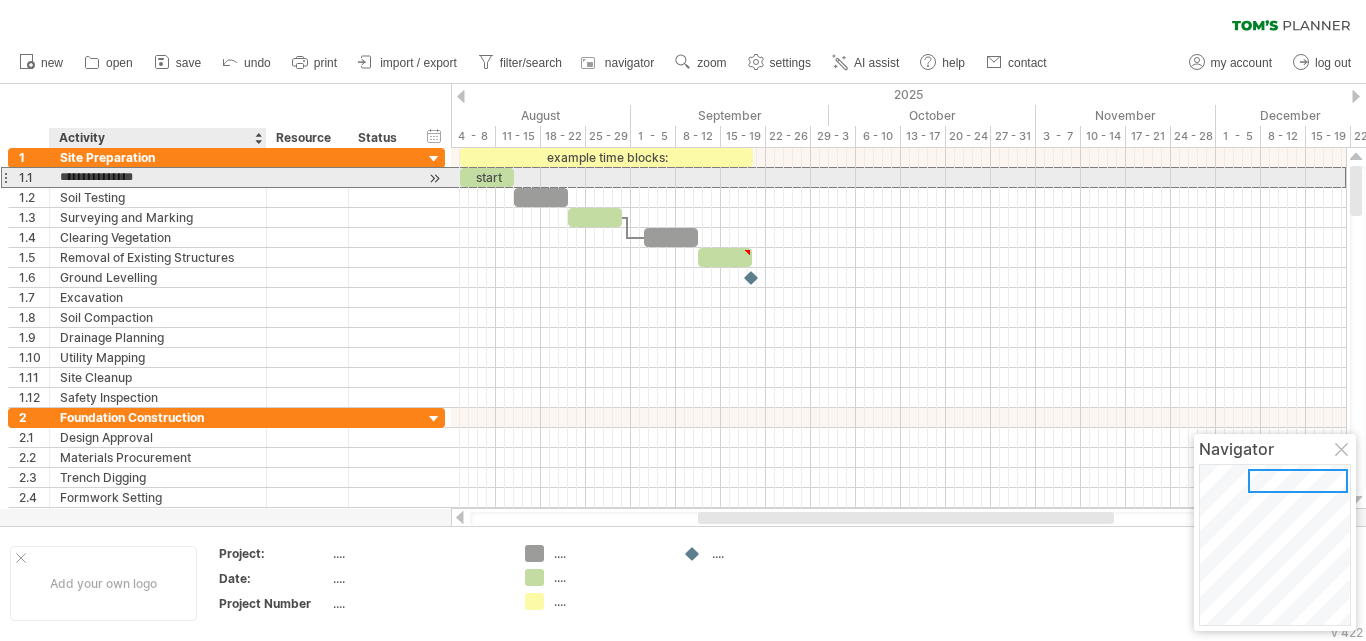 click on "**********" at bounding box center (158, 177) 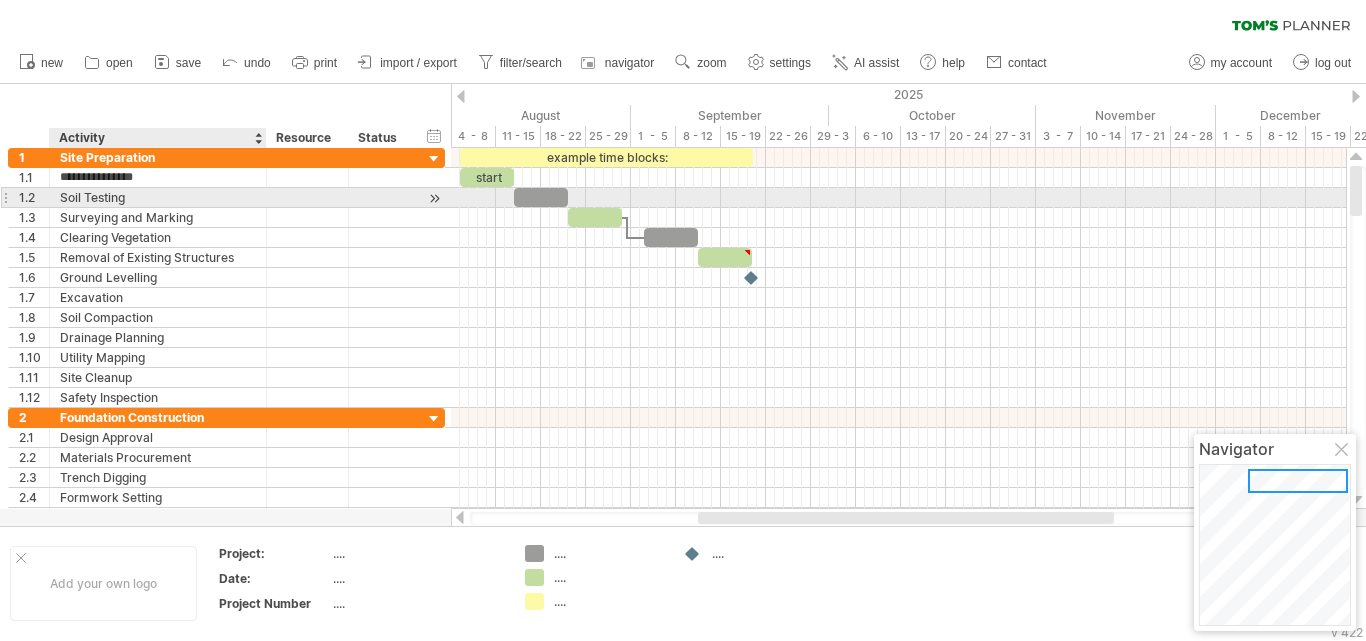 click on "Soil Testing" at bounding box center [158, 197] 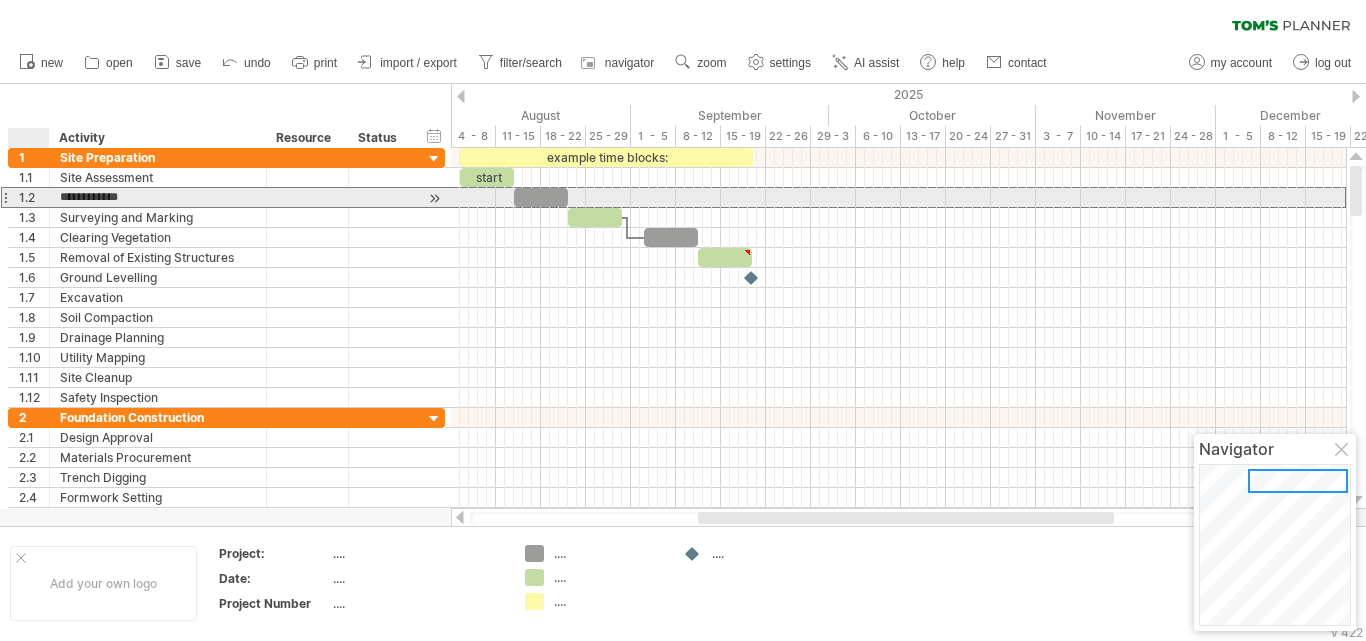 drag, startPoint x: 163, startPoint y: 197, endPoint x: 81, endPoint y: 209, distance: 82.8734 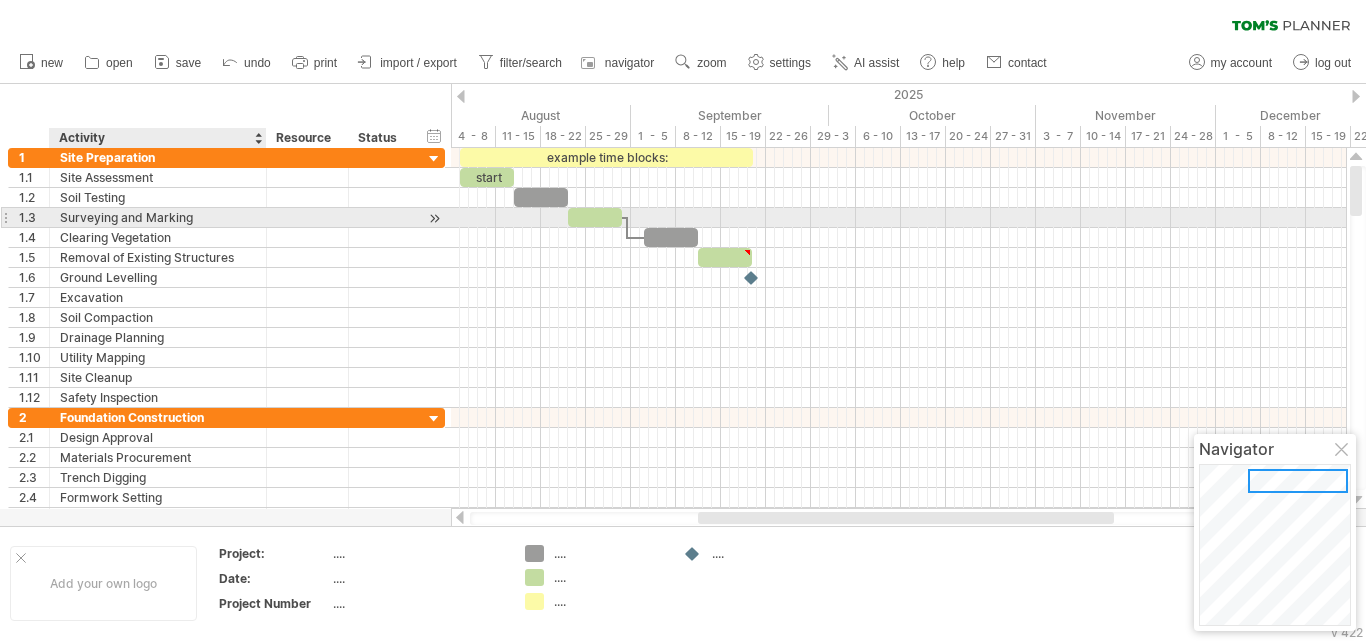 click on "Surveying and Marking" at bounding box center (158, 217) 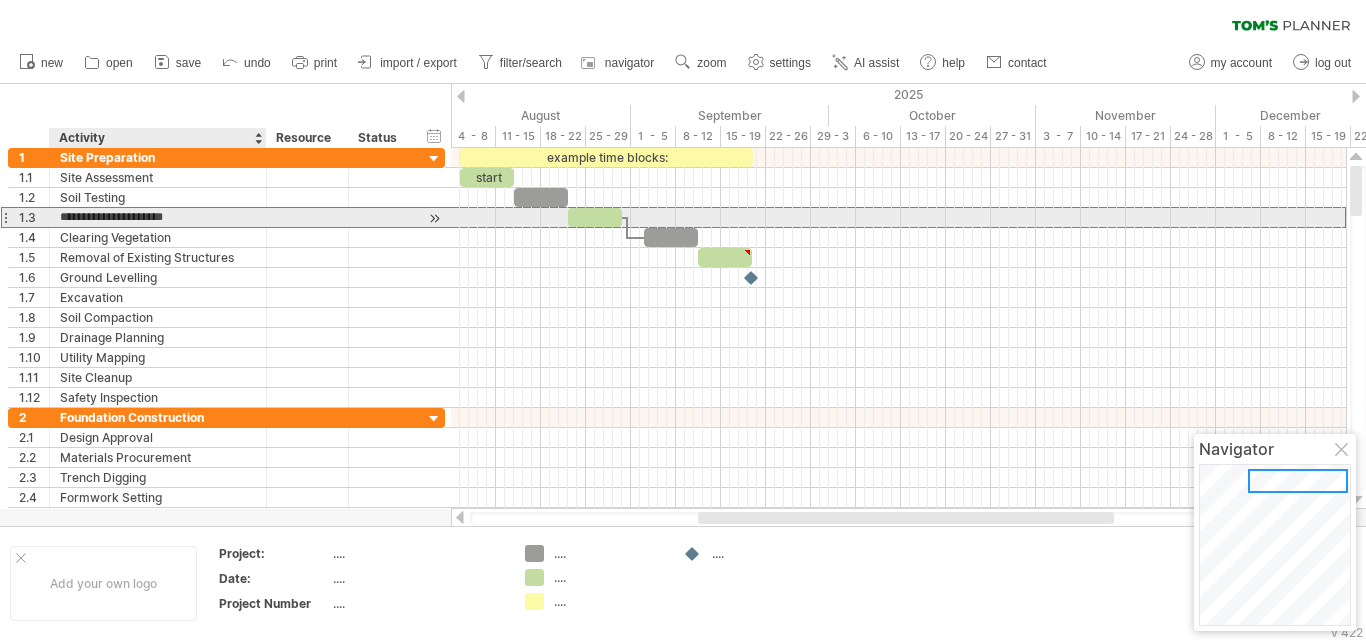 click on "**********" at bounding box center [158, 217] 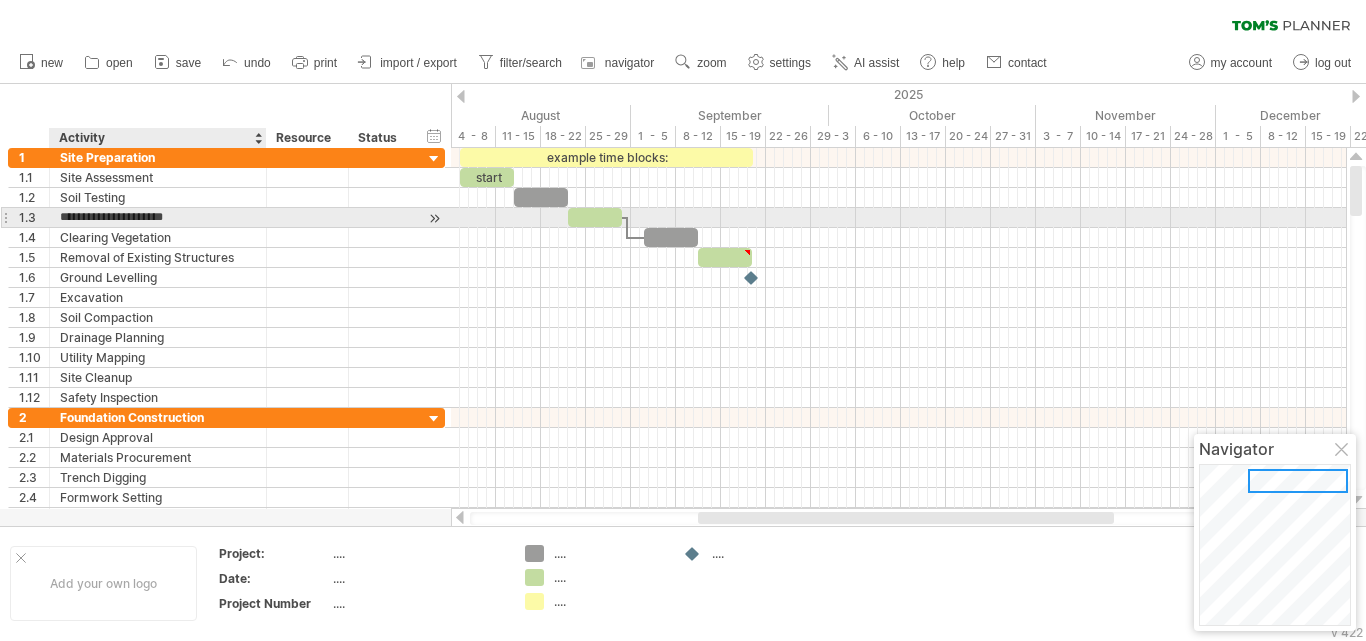 click on "**********" at bounding box center (158, 217) 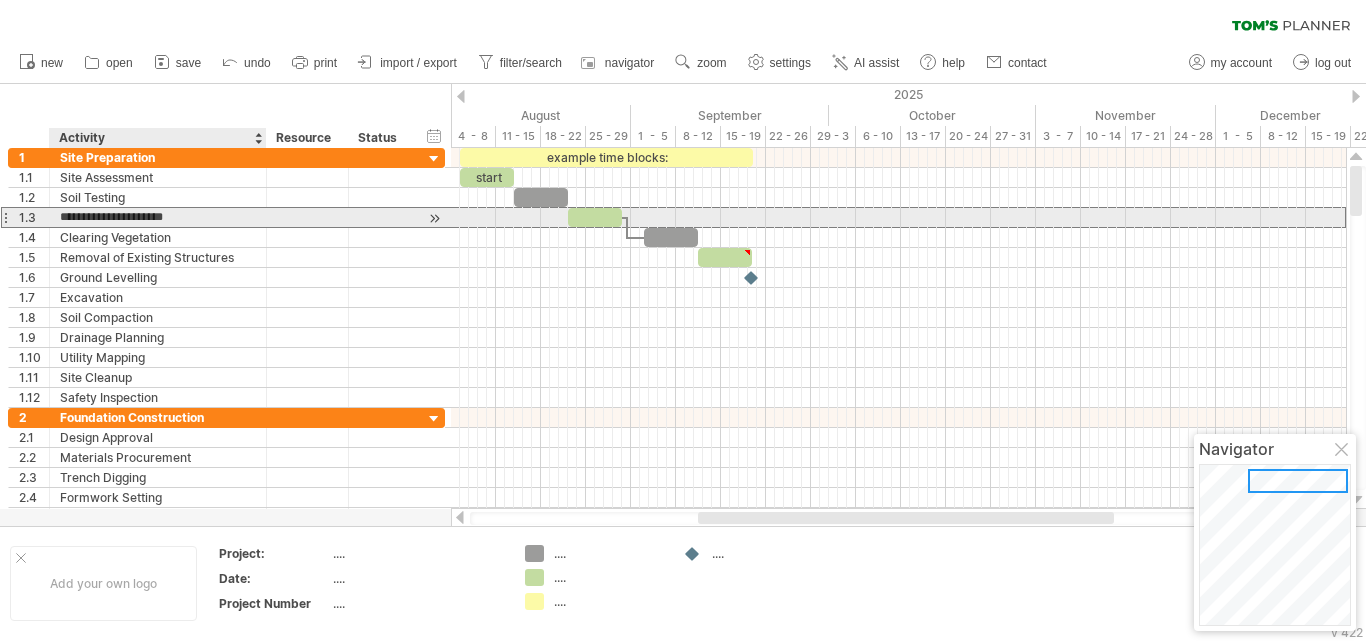 click on "**********" at bounding box center [158, 217] 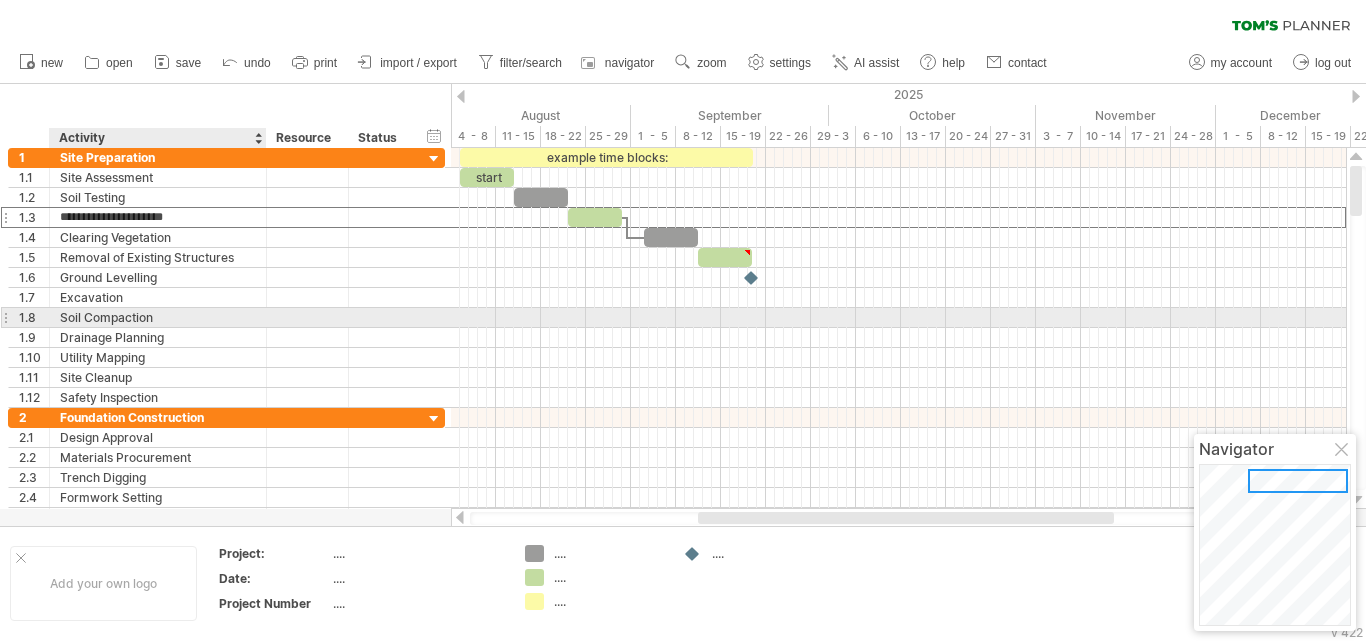 click on "Soil Compaction" at bounding box center (158, 317) 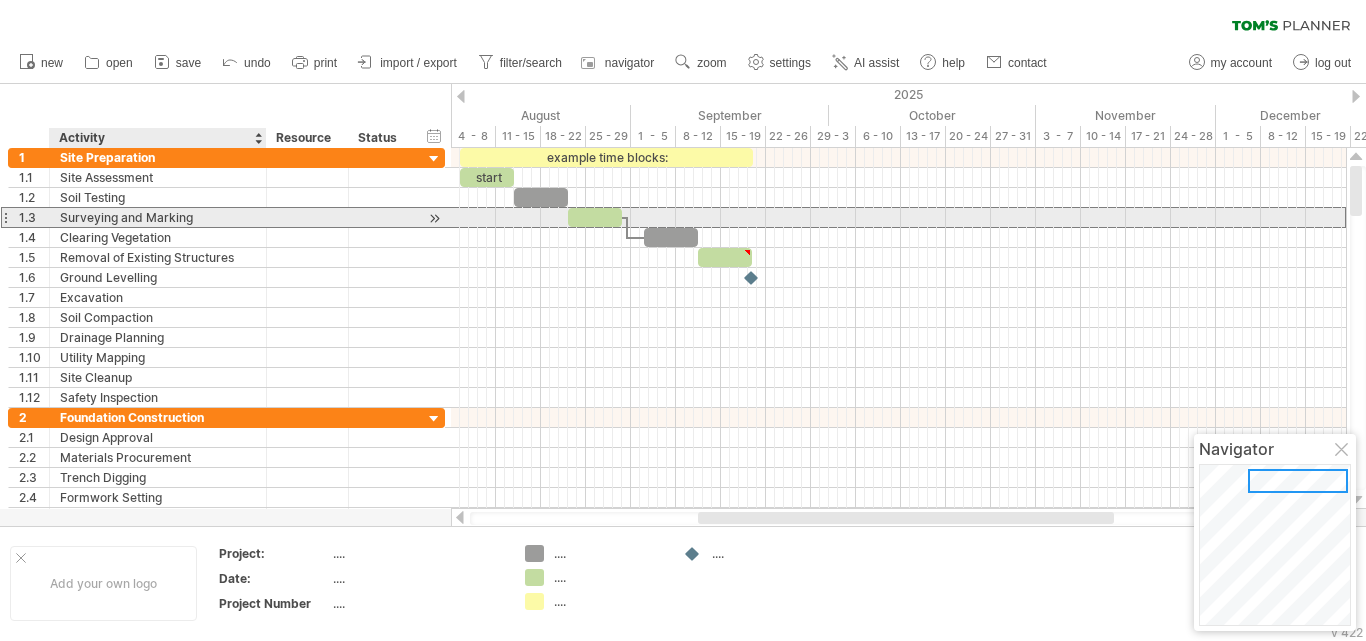 click on "Surveying and Marking" at bounding box center (158, 217) 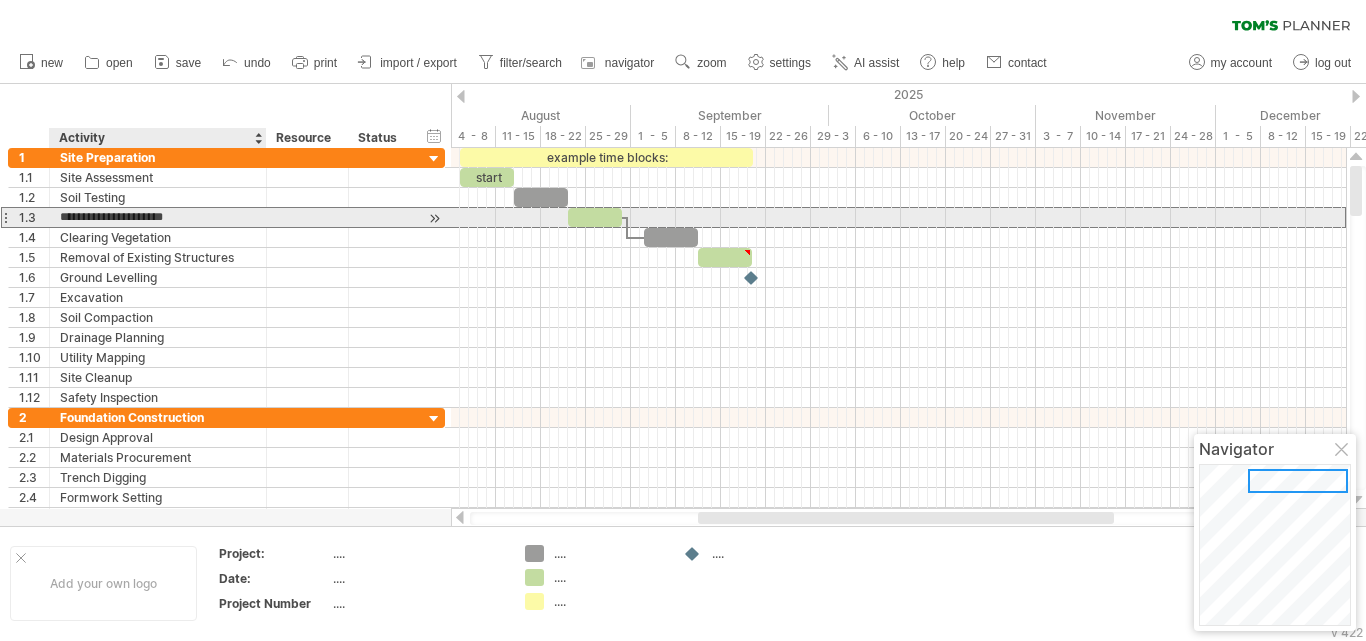 drag, startPoint x: 209, startPoint y: 214, endPoint x: 61, endPoint y: 218, distance: 148.05405 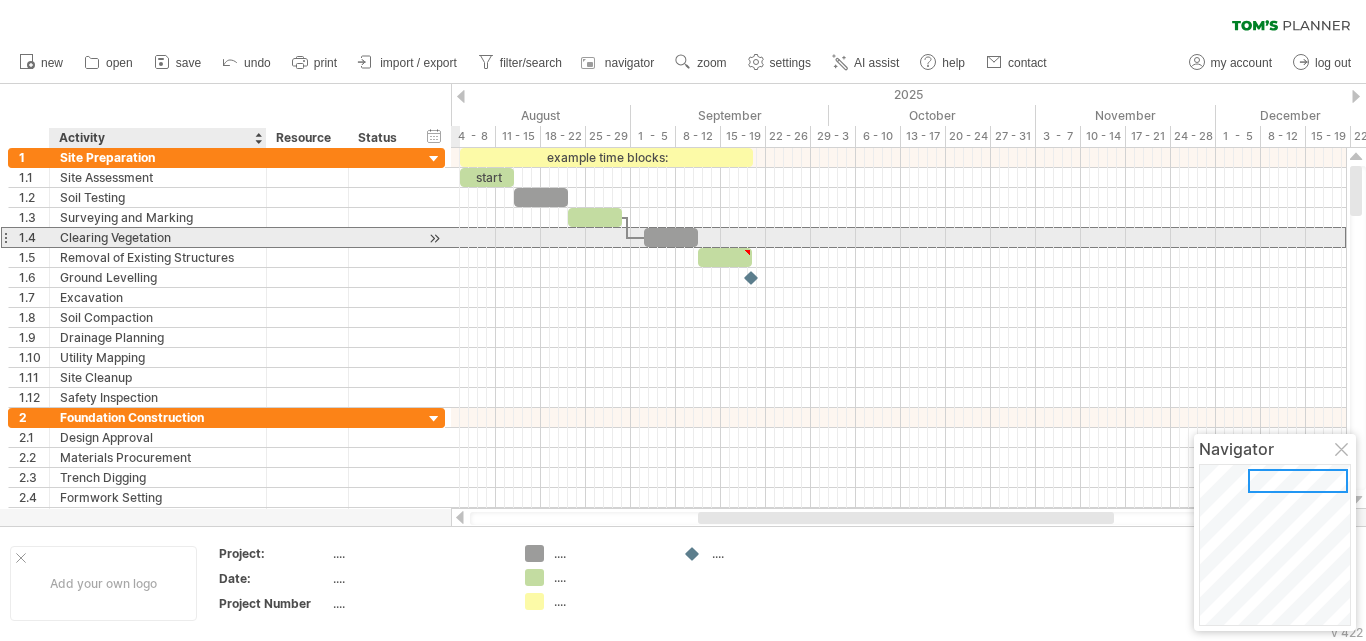 click on "Clearing Vegetation" at bounding box center [158, 237] 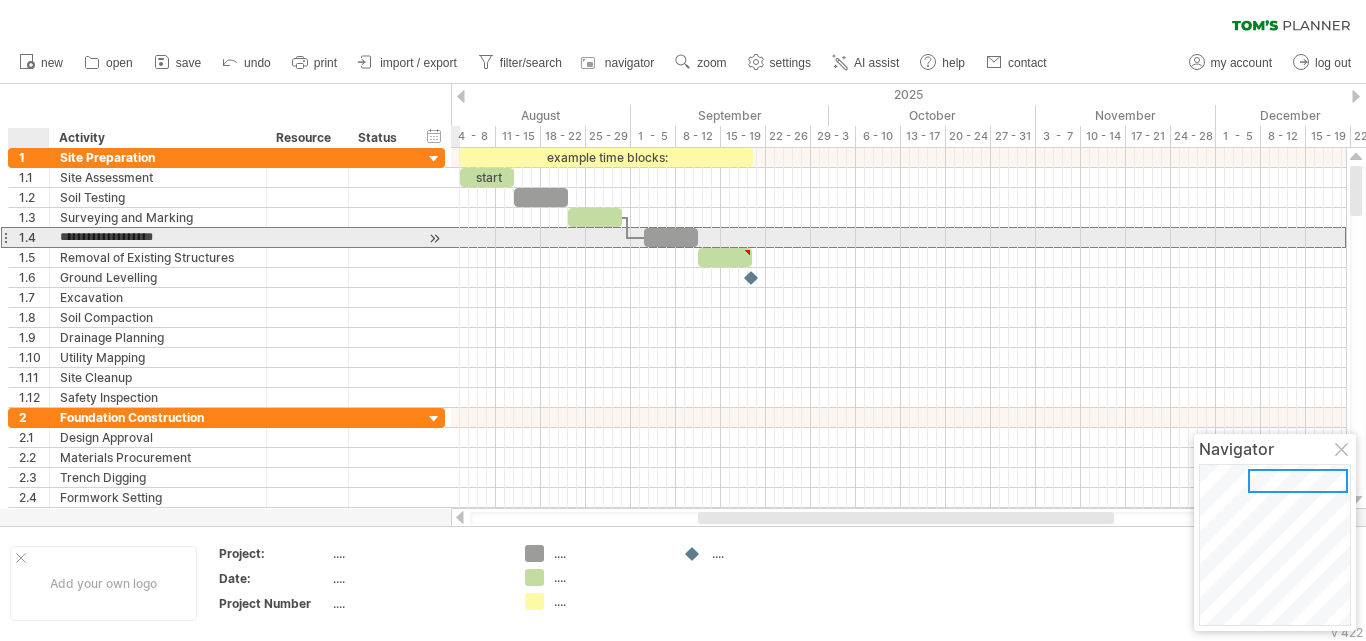 drag, startPoint x: 201, startPoint y: 234, endPoint x: 50, endPoint y: 238, distance: 151.05296 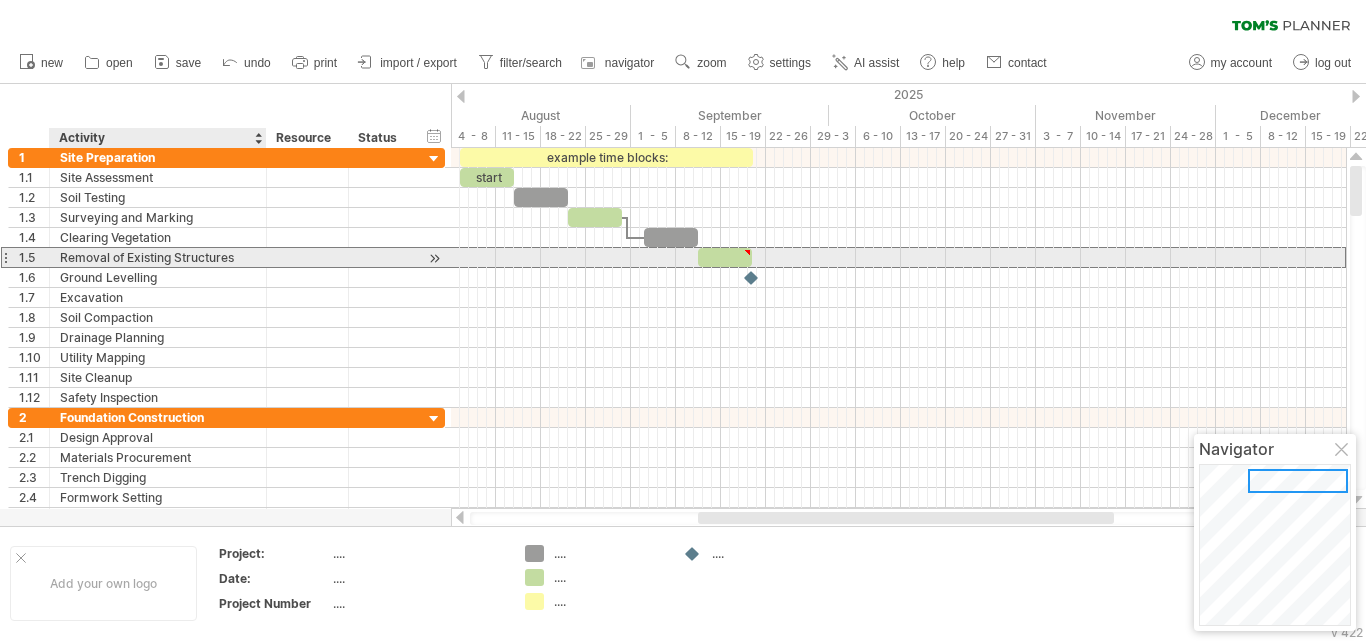 click on "**********" at bounding box center [158, 257] 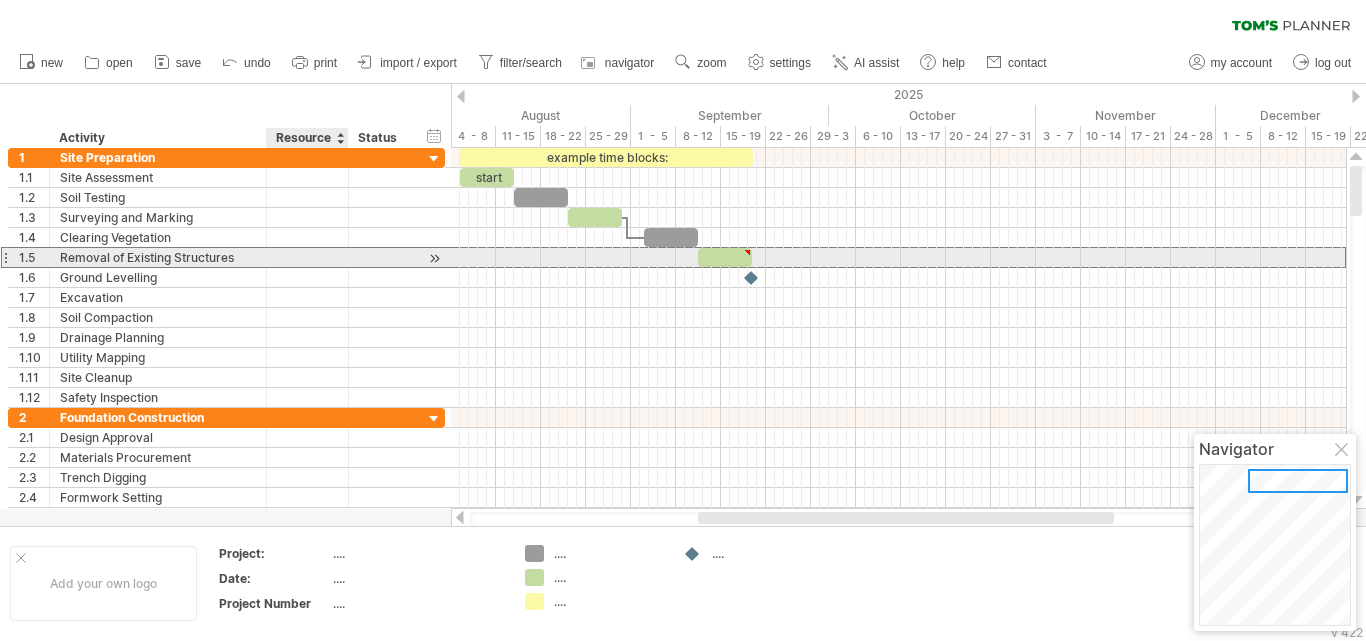 click at bounding box center (307, 257) 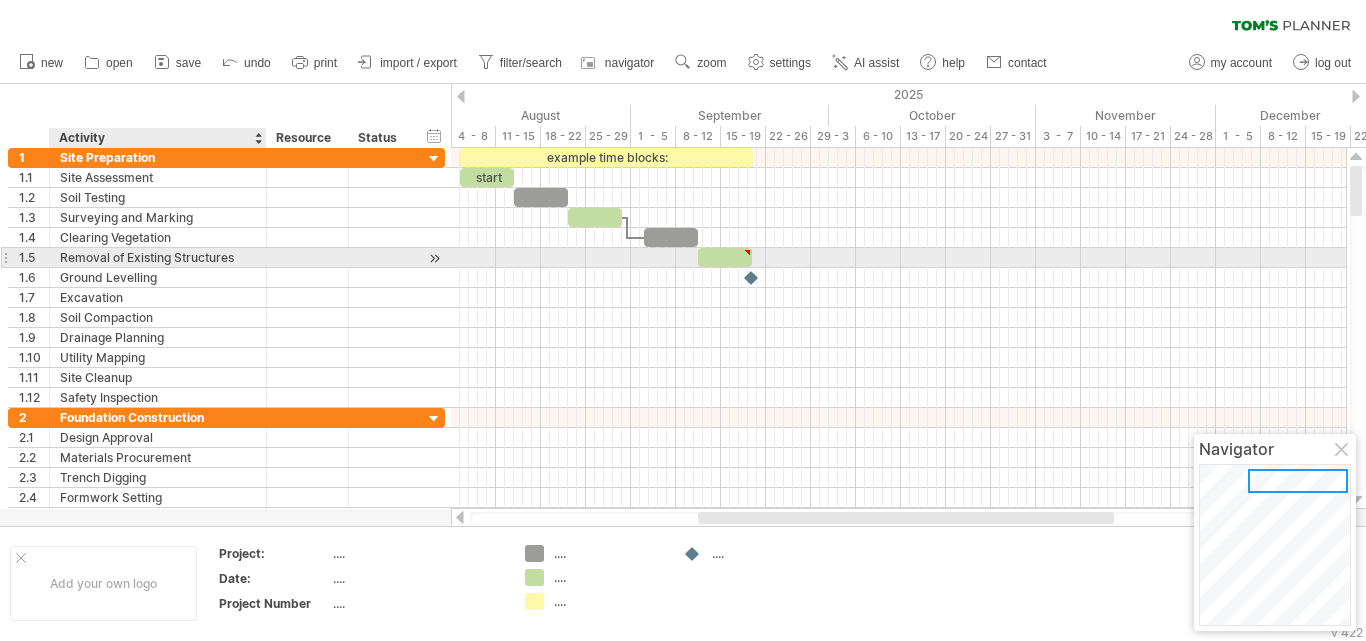 click at bounding box center (264, 258) 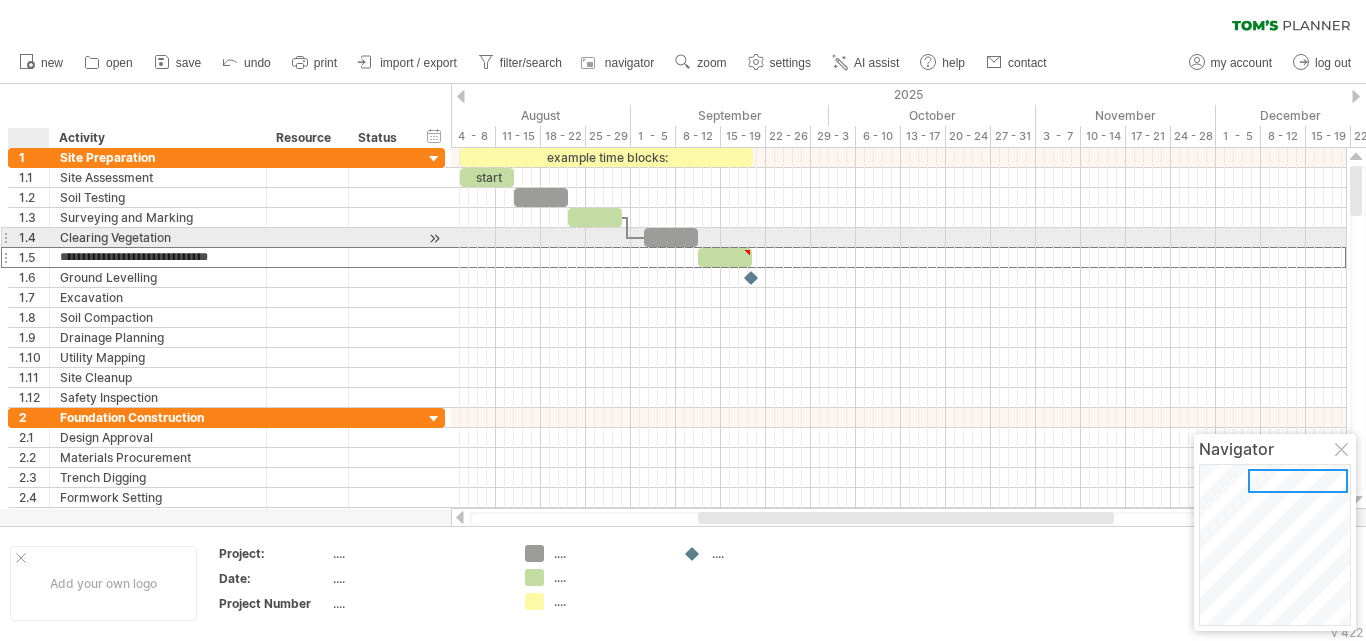 drag, startPoint x: 246, startPoint y: 257, endPoint x: 59, endPoint y: 246, distance: 187.32326 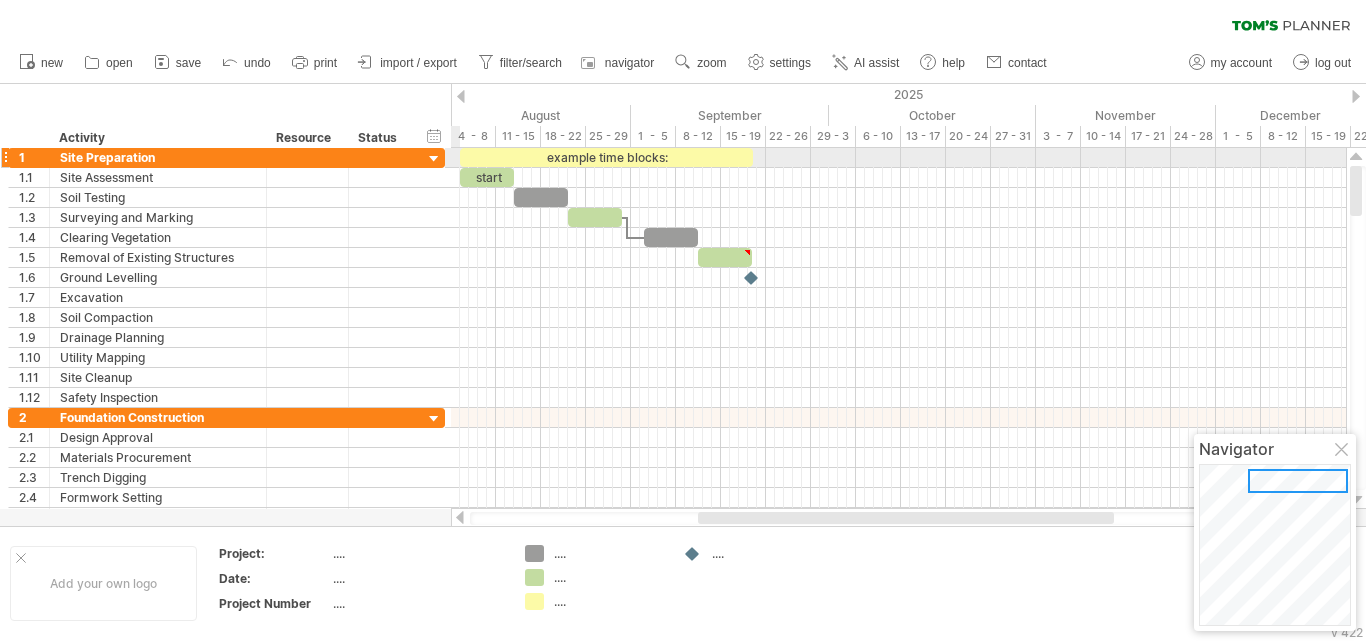 click at bounding box center (434, 159) 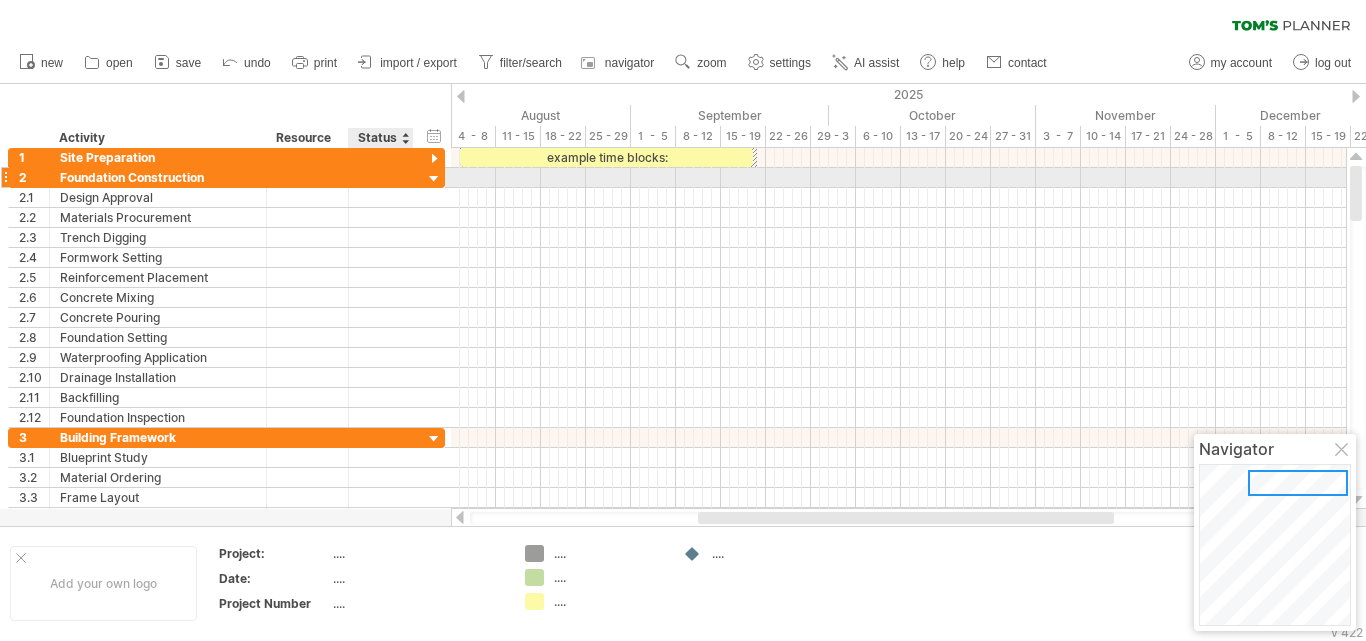 click at bounding box center [434, 179] 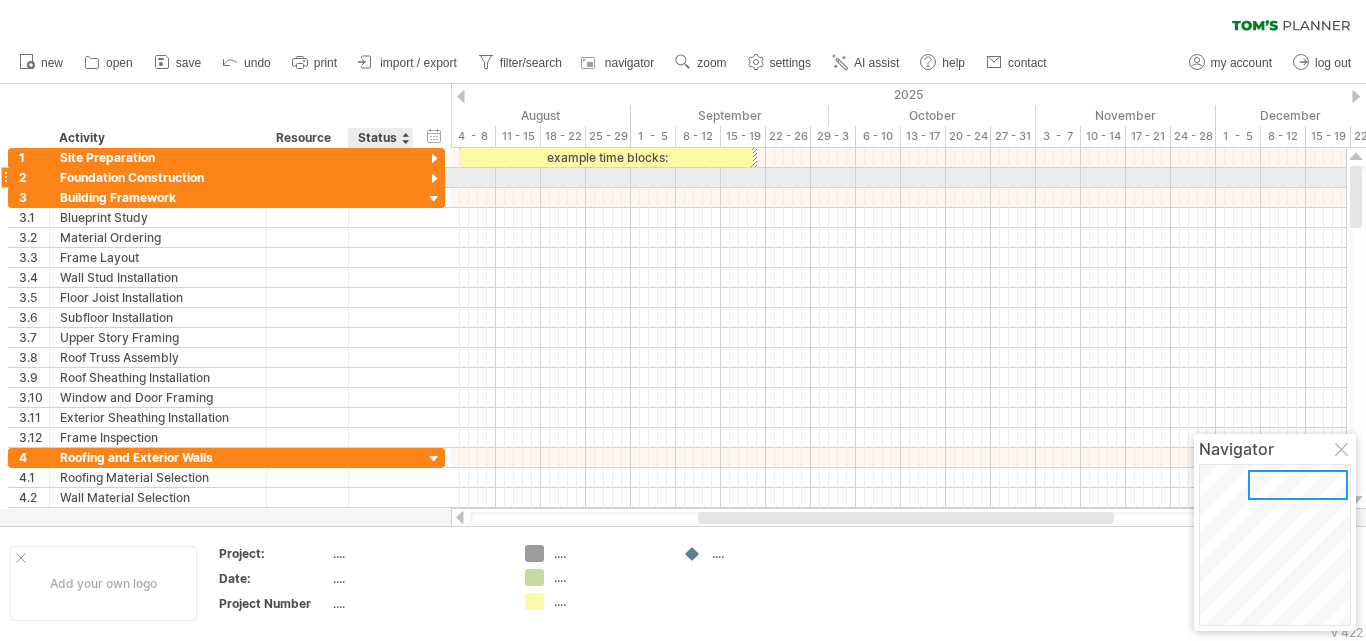 click at bounding box center [434, 179] 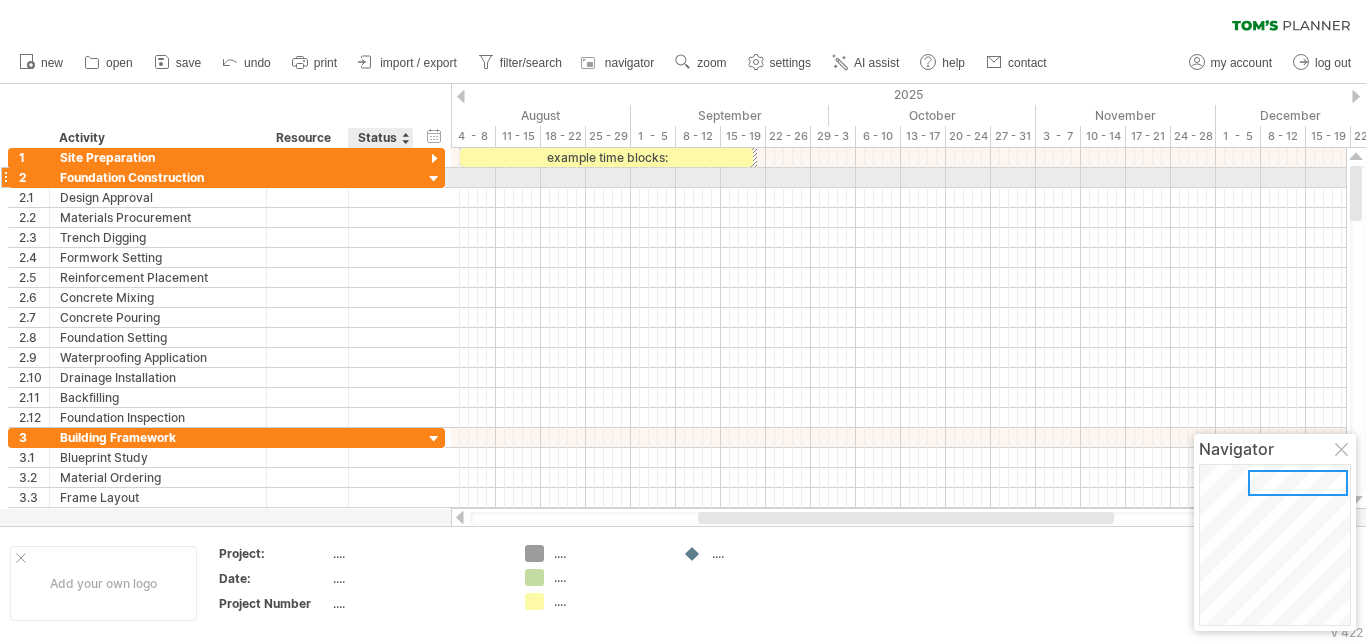 click at bounding box center [434, 179] 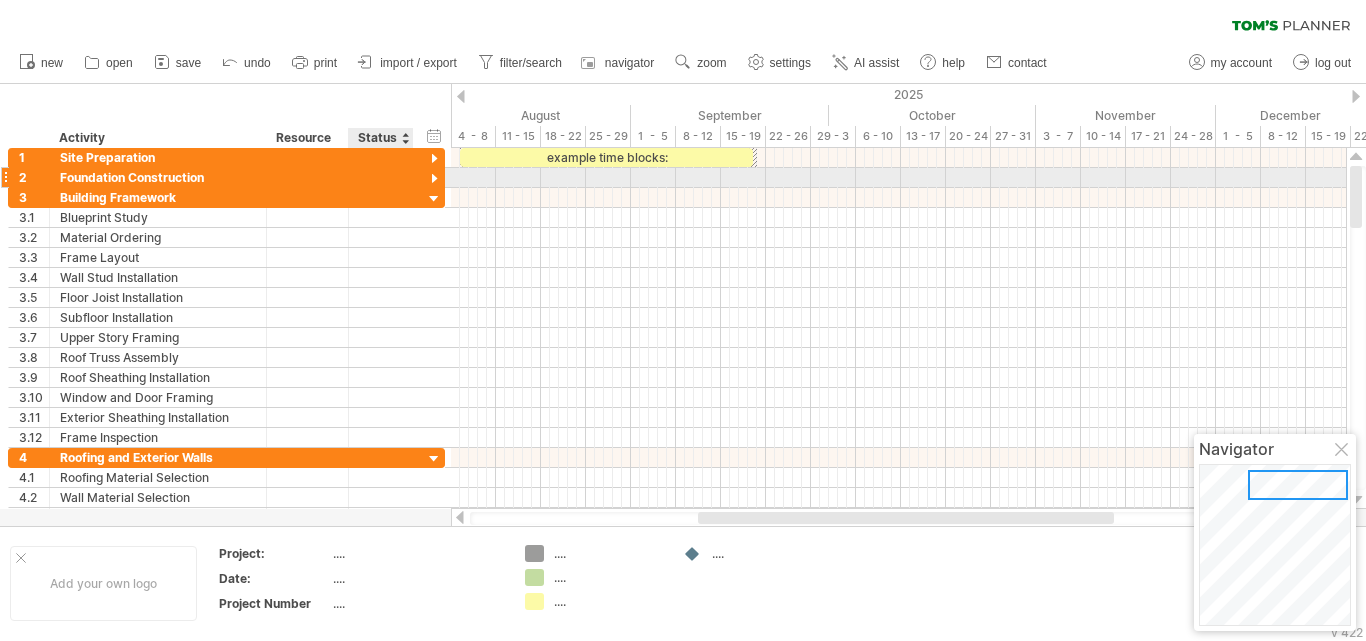 click at bounding box center [434, 179] 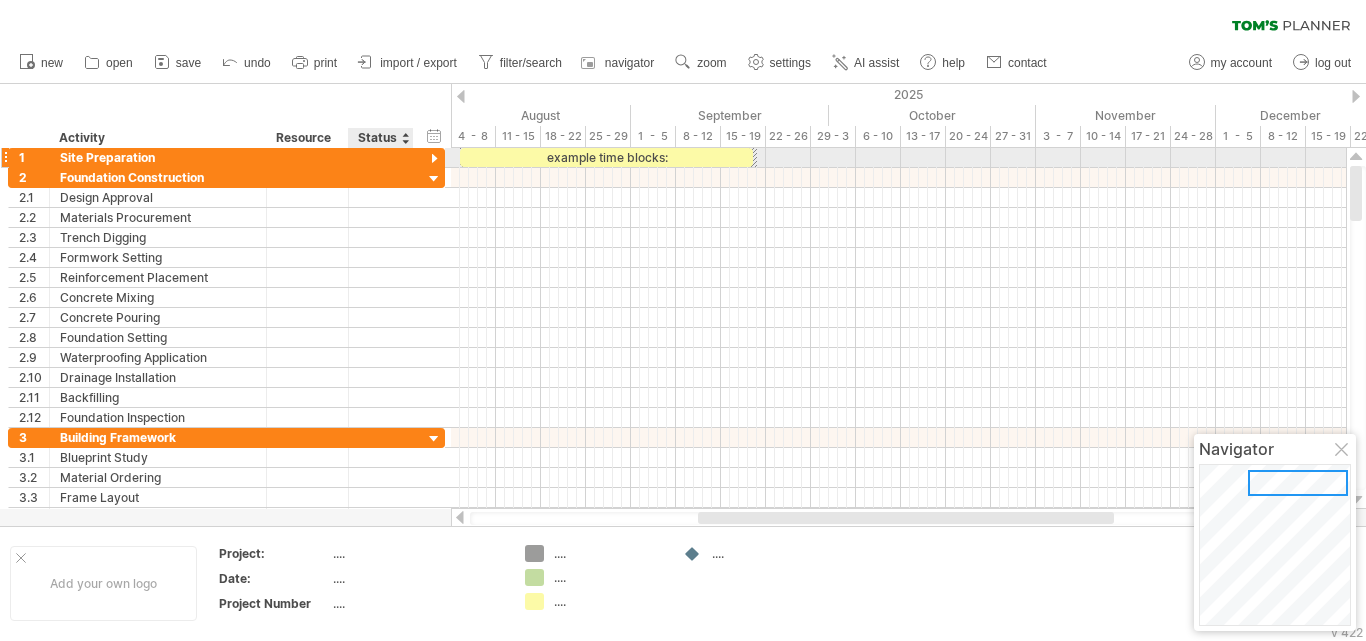 click at bounding box center (434, 159) 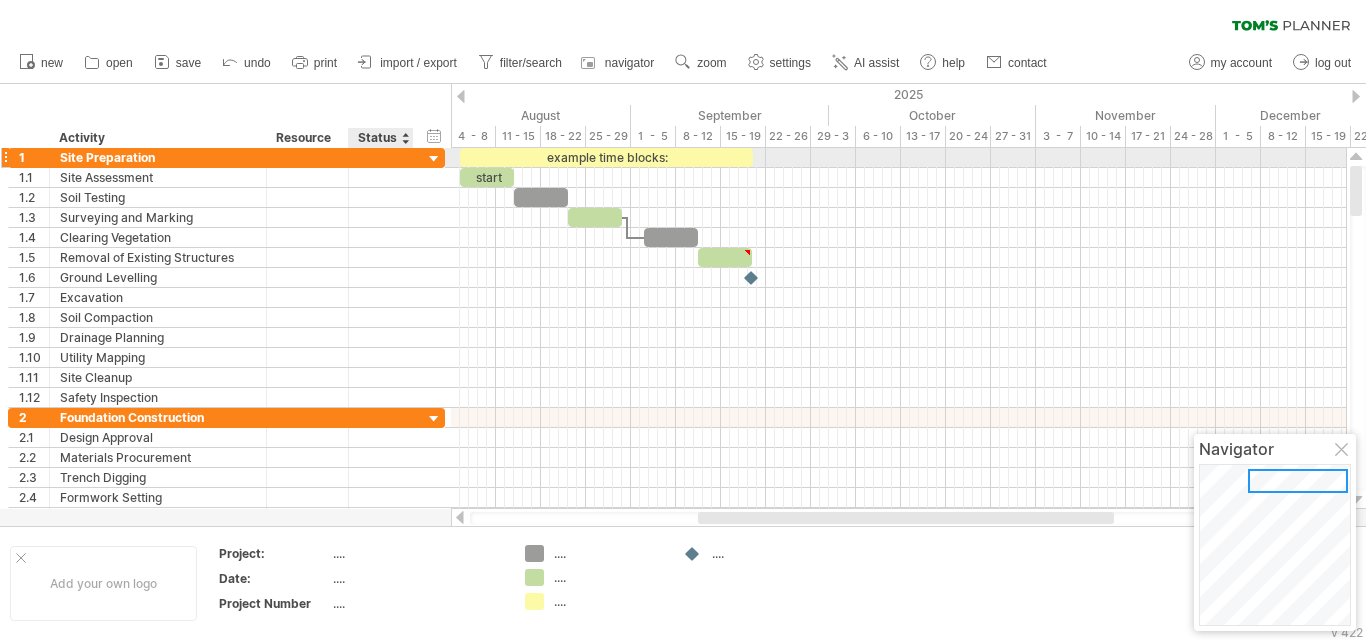 click at bounding box center [434, 159] 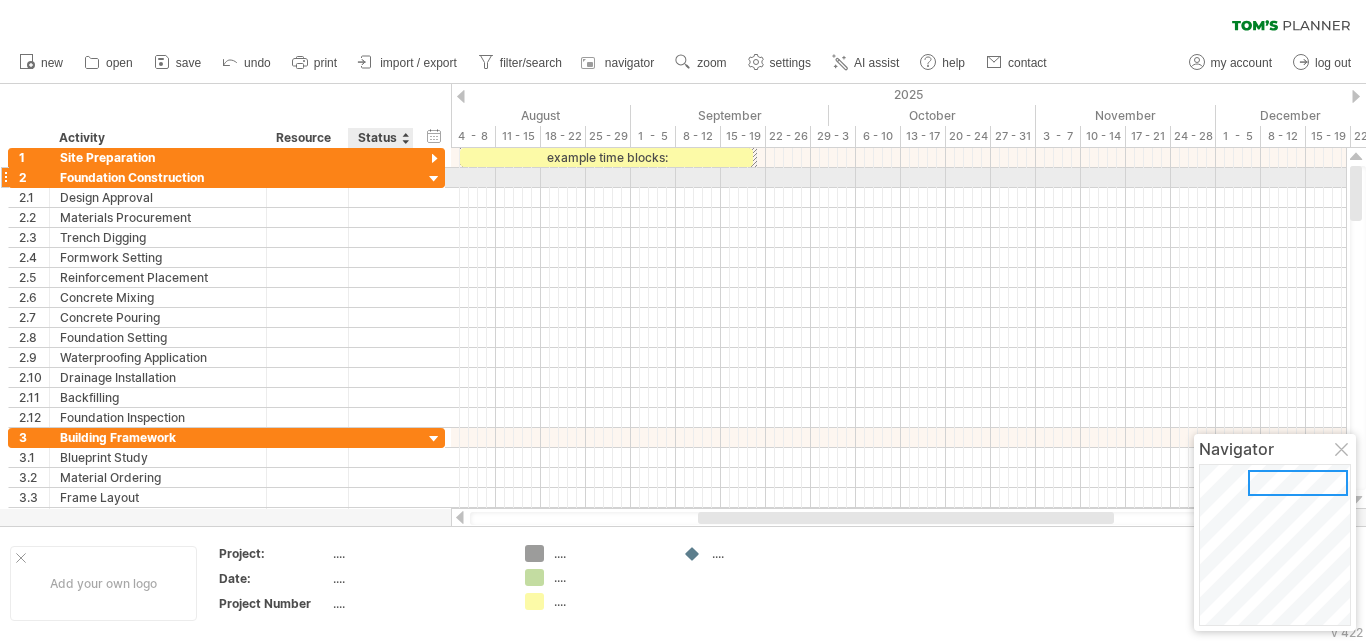 click at bounding box center [381, 177] 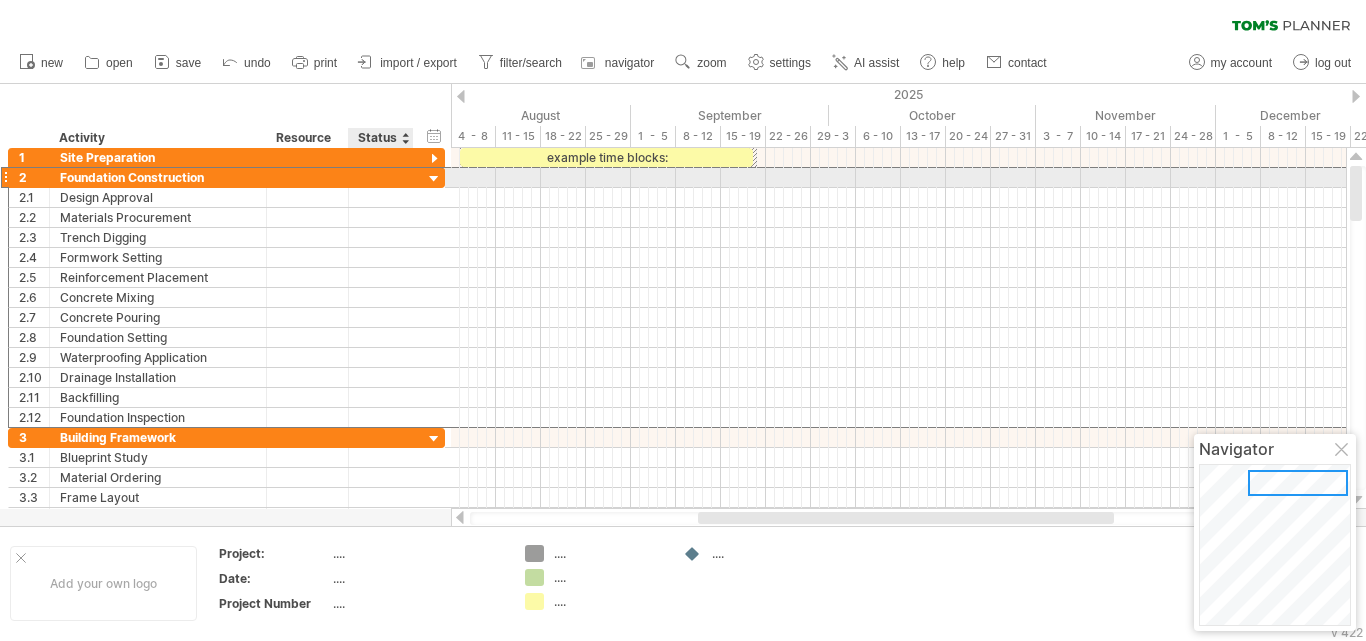 click at bounding box center [434, 179] 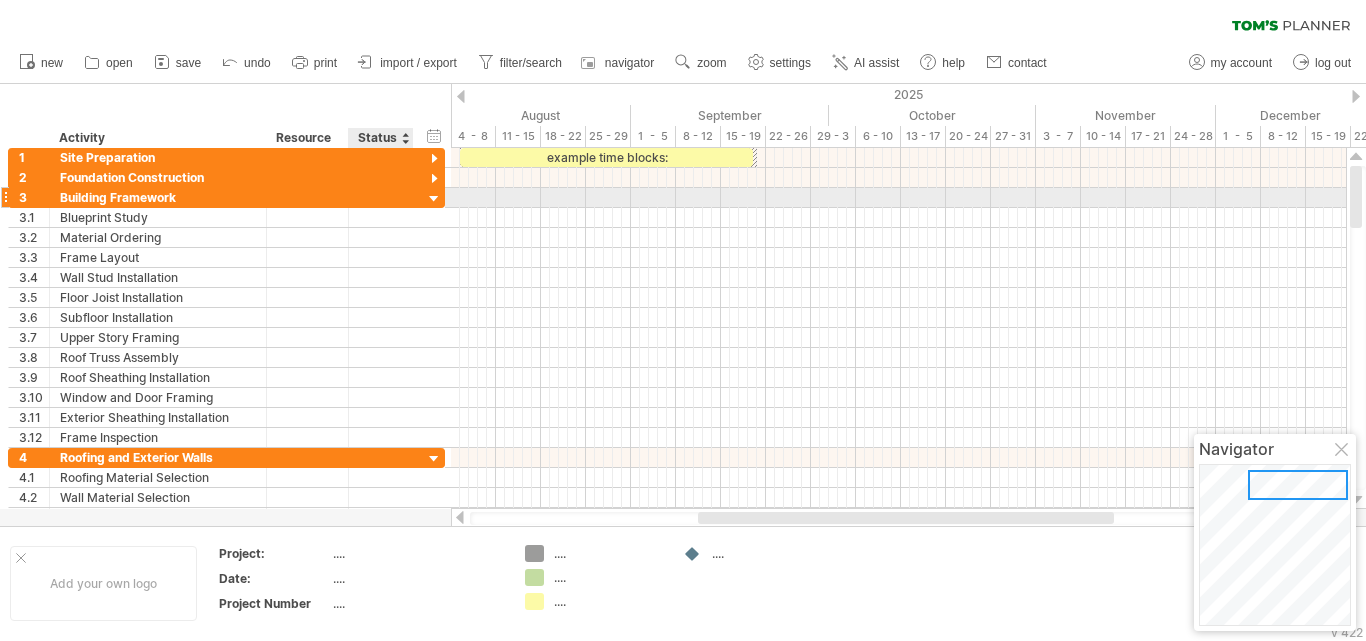 click at bounding box center (434, 199) 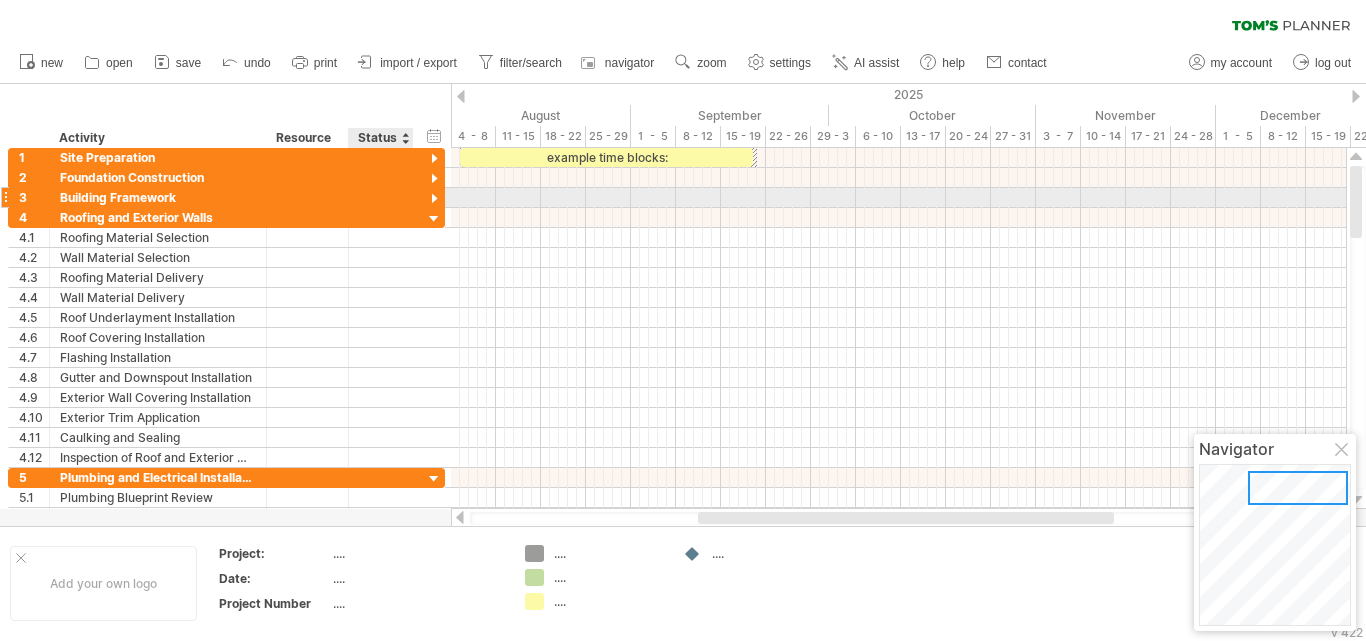 click at bounding box center [434, 199] 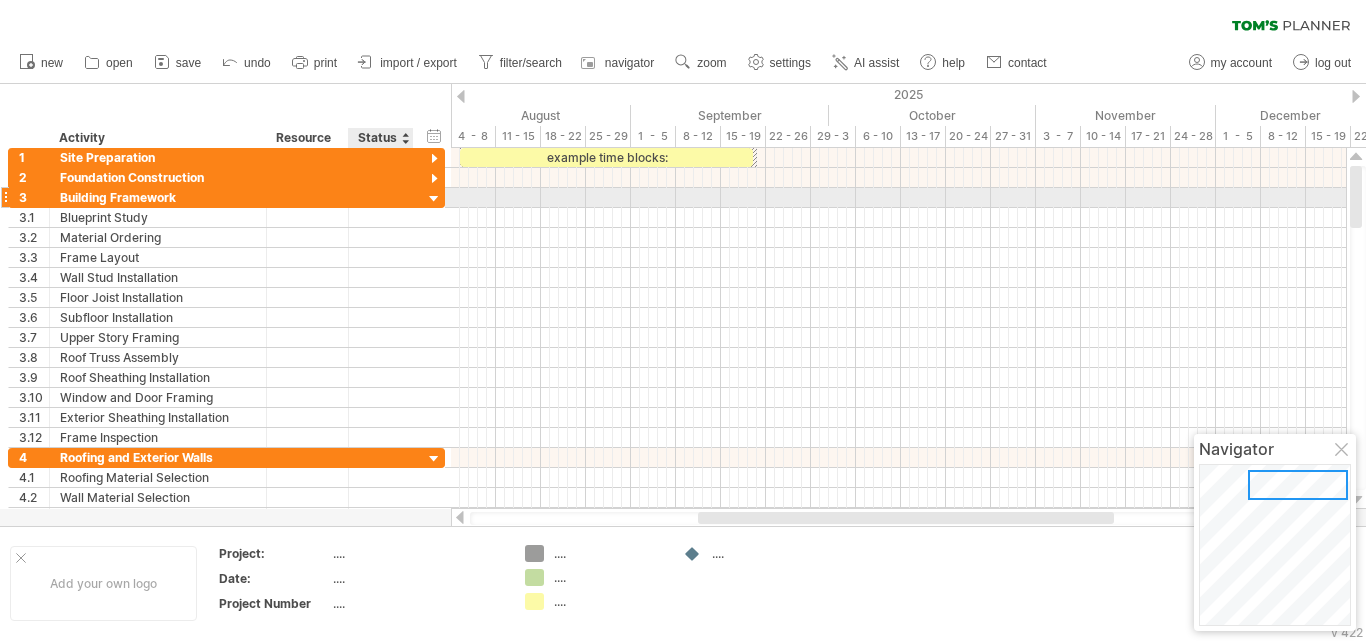 click at bounding box center (434, 199) 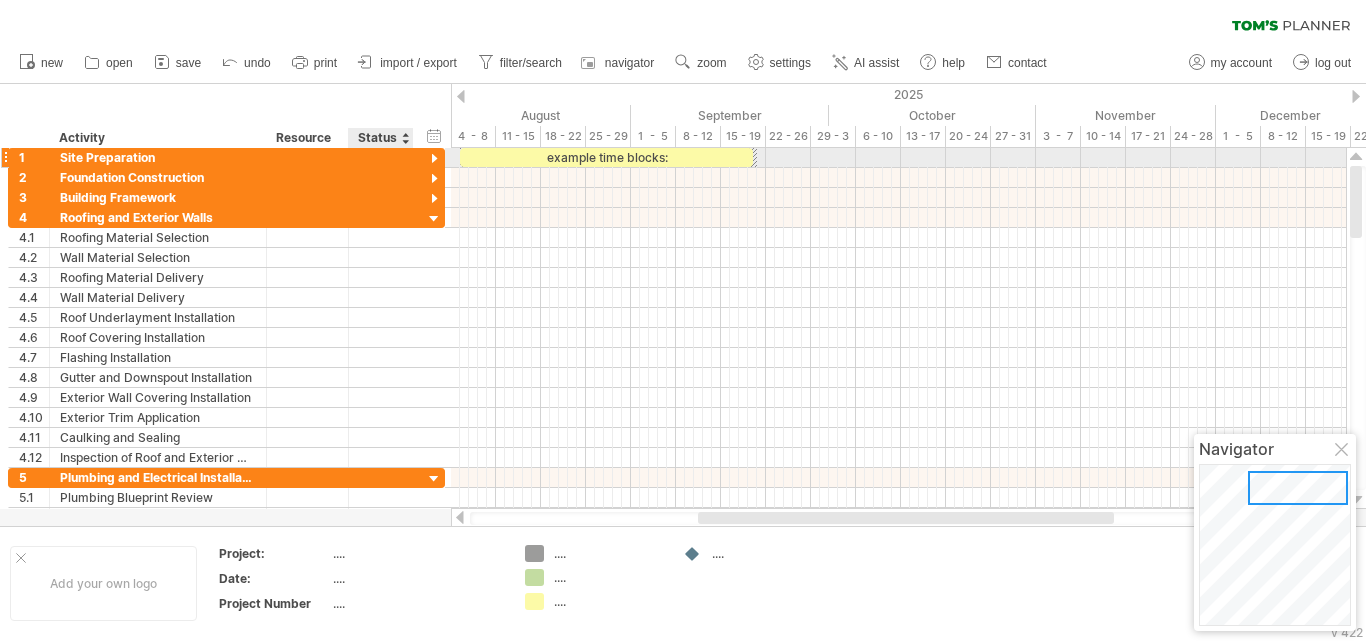 click at bounding box center [434, 159] 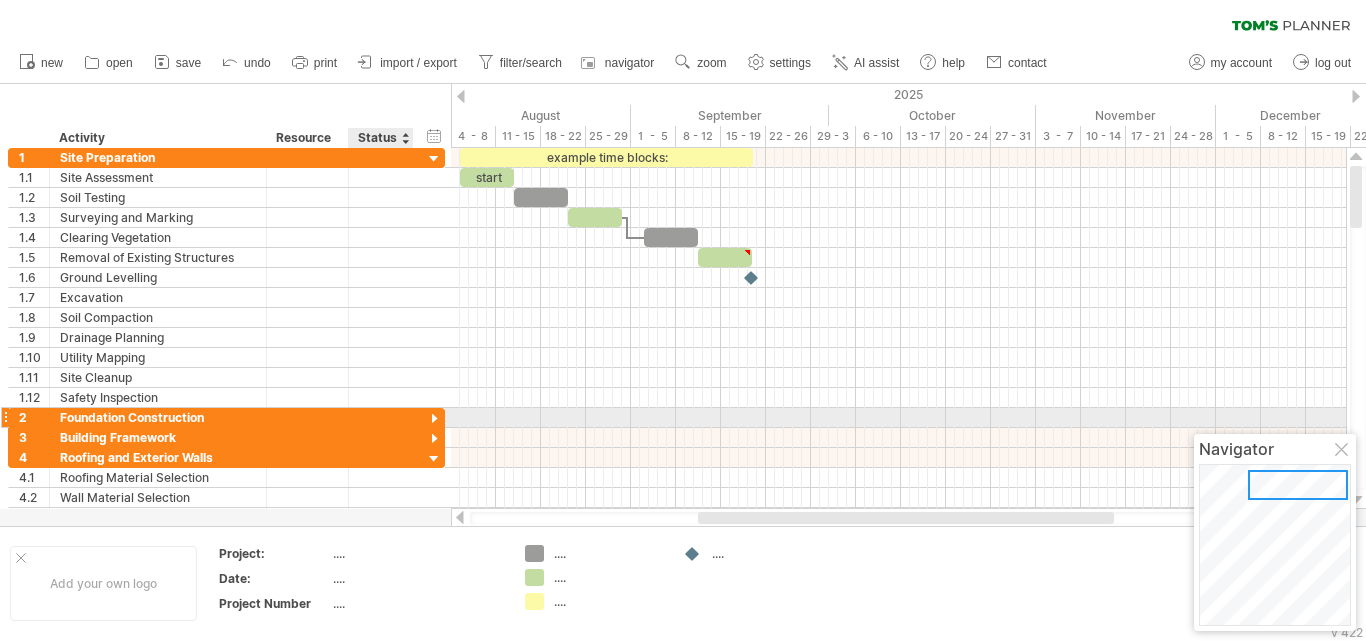 click at bounding box center [434, 419] 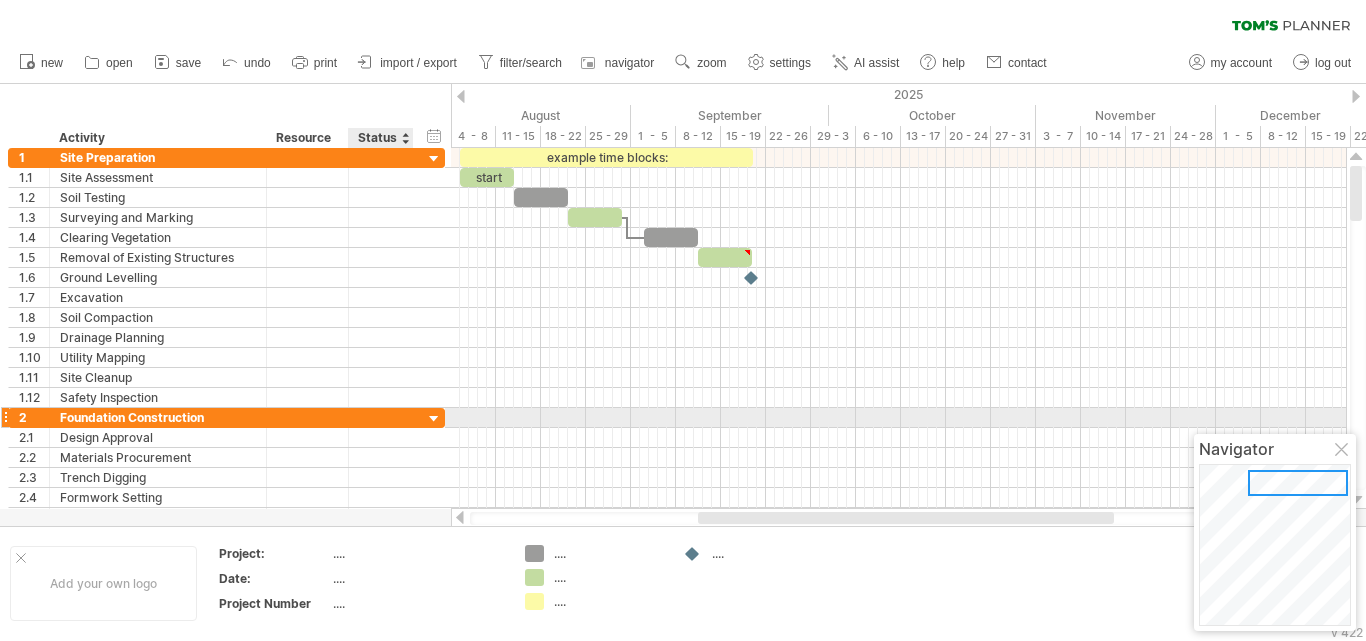 click at bounding box center (434, 419) 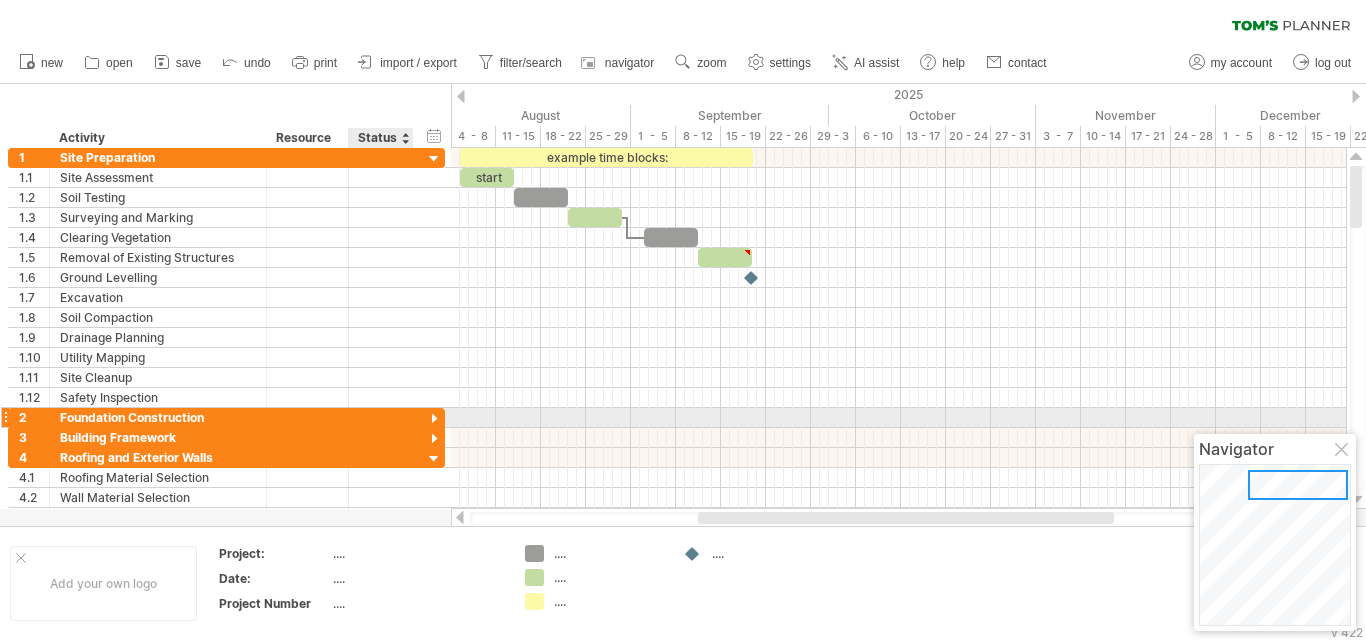 click at bounding box center (434, 419) 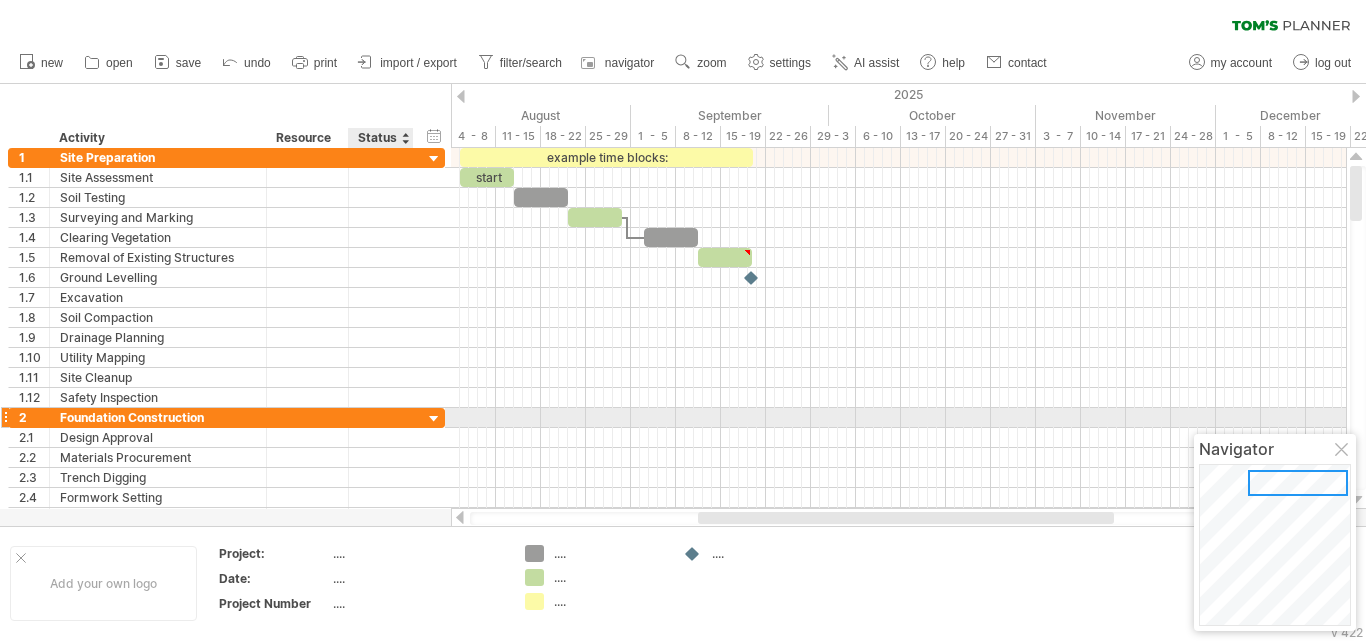 click at bounding box center (434, 419) 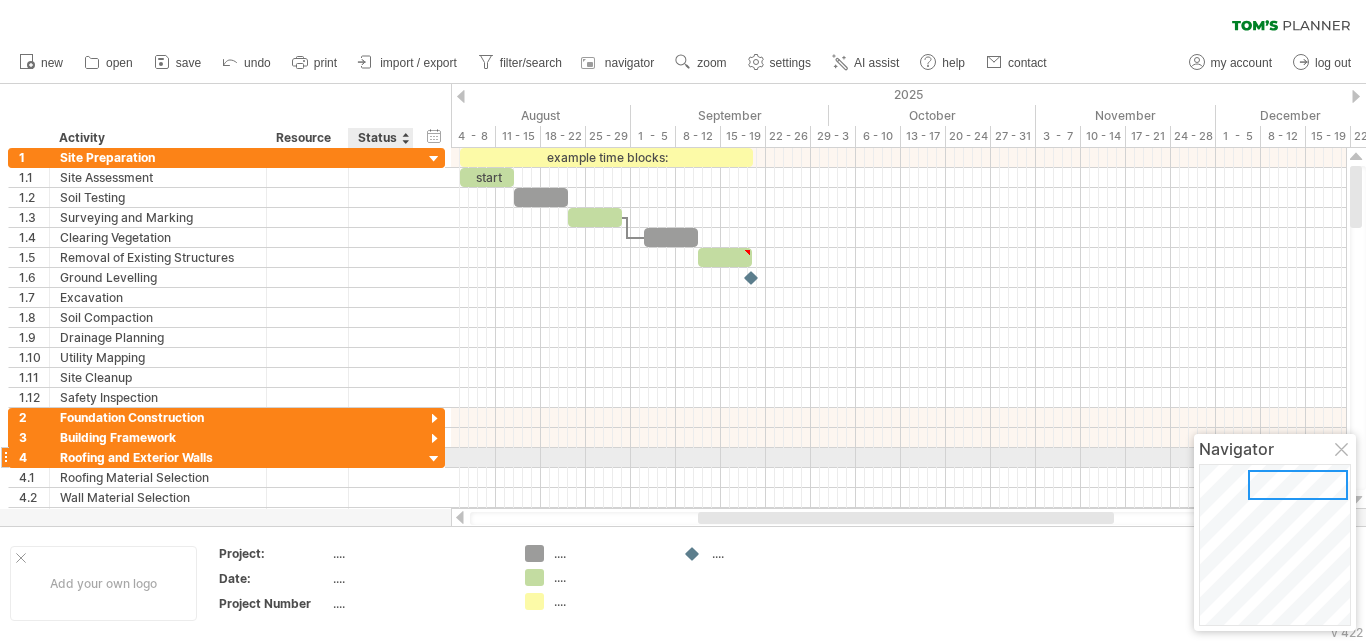 click at bounding box center [434, 459] 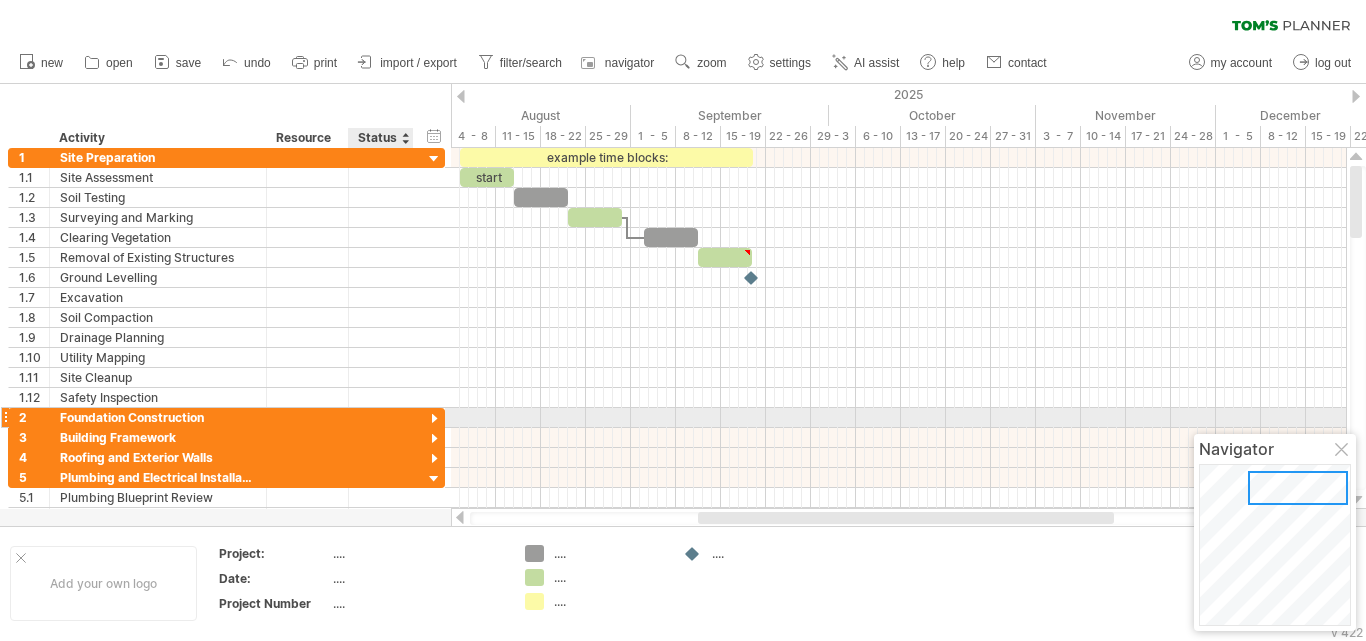 click at bounding box center (434, 419) 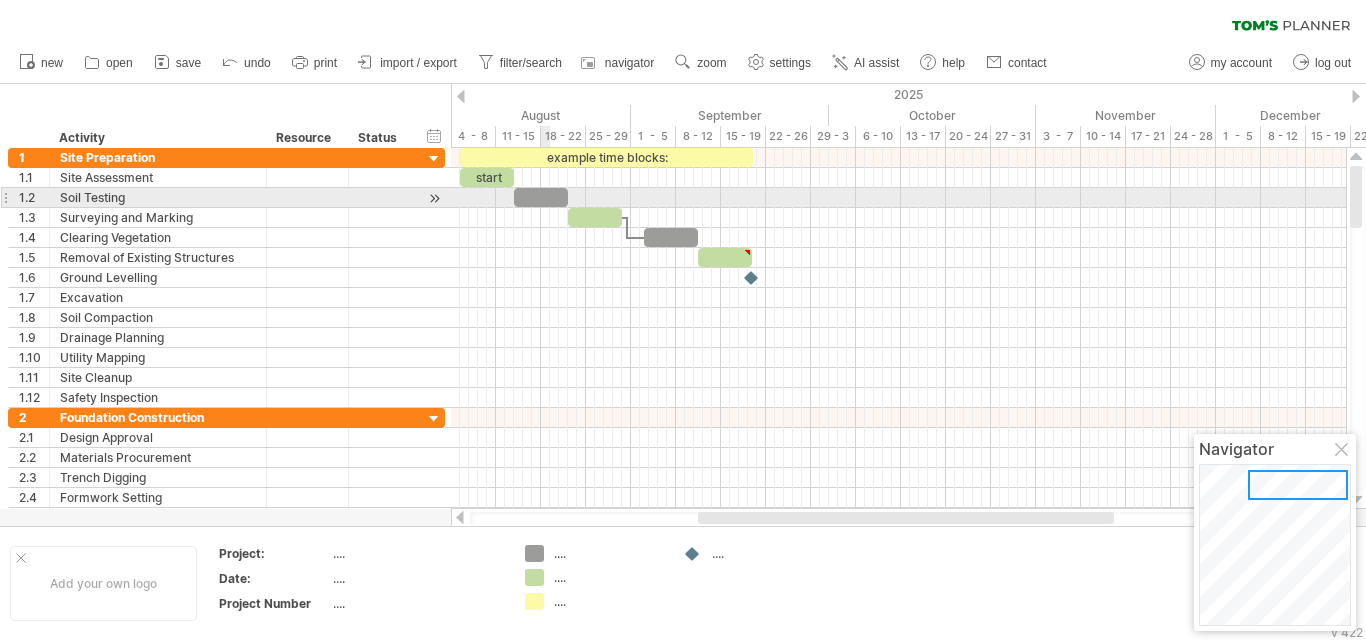 click at bounding box center (541, 197) 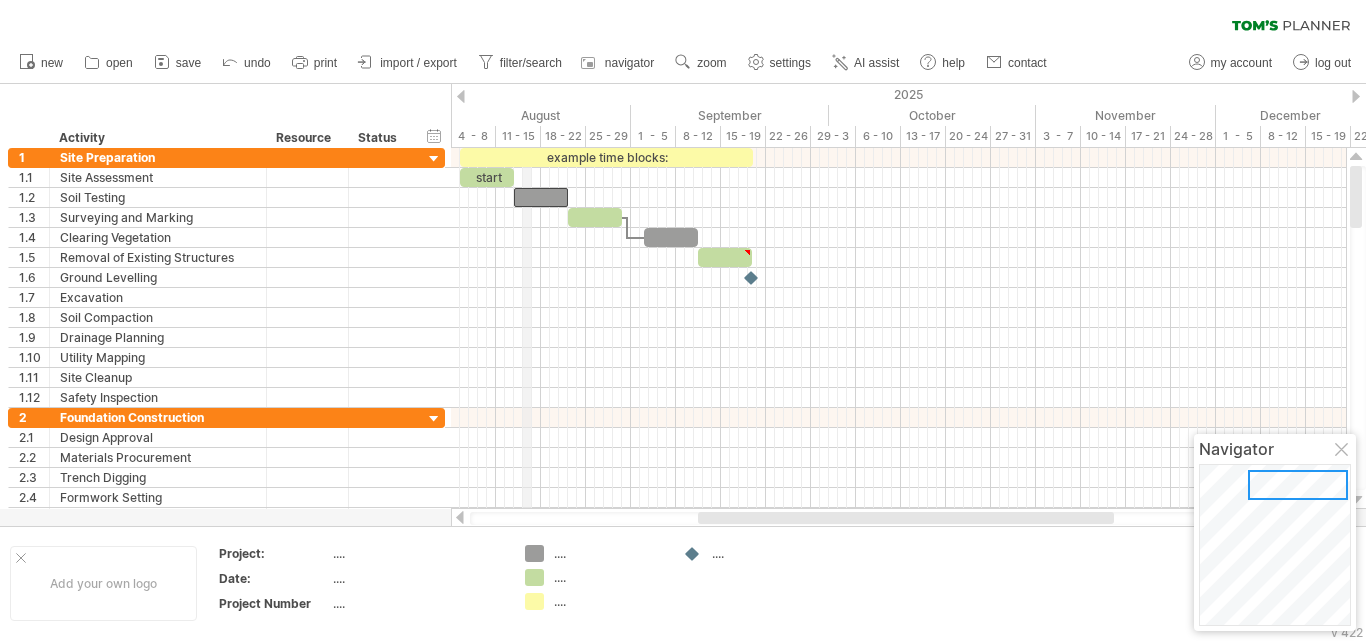 click on "11 - 15" at bounding box center (518, 136) 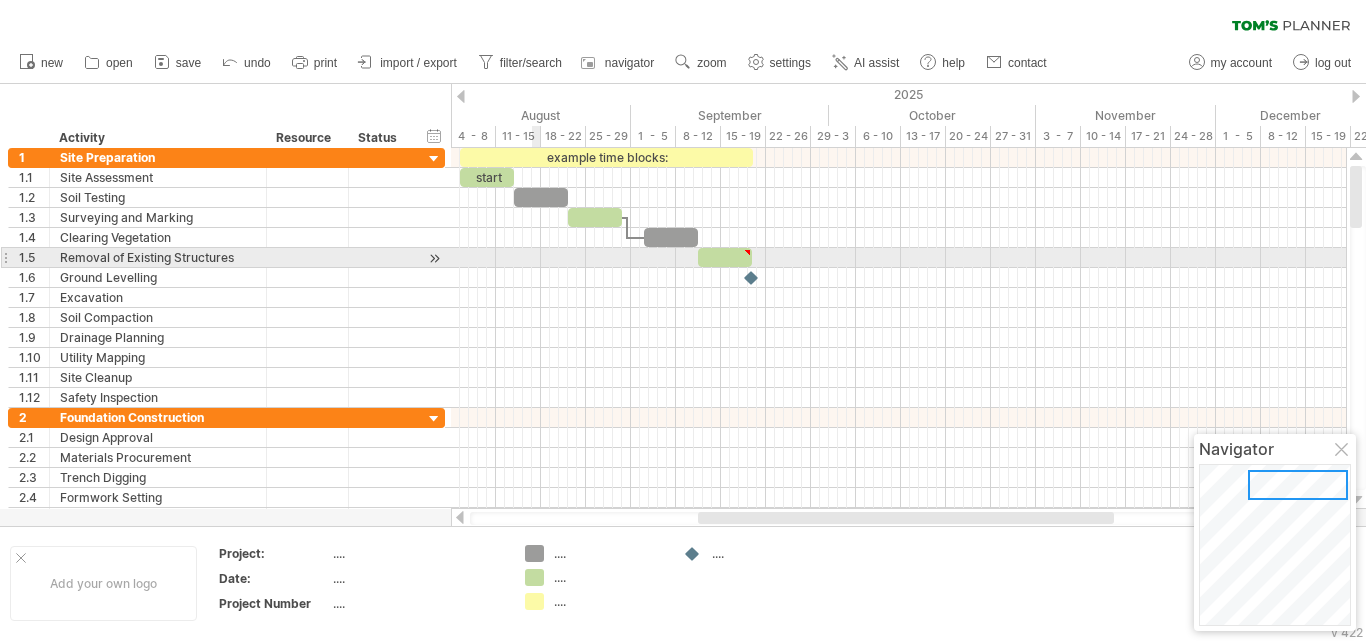 click at bounding box center (898, 258) 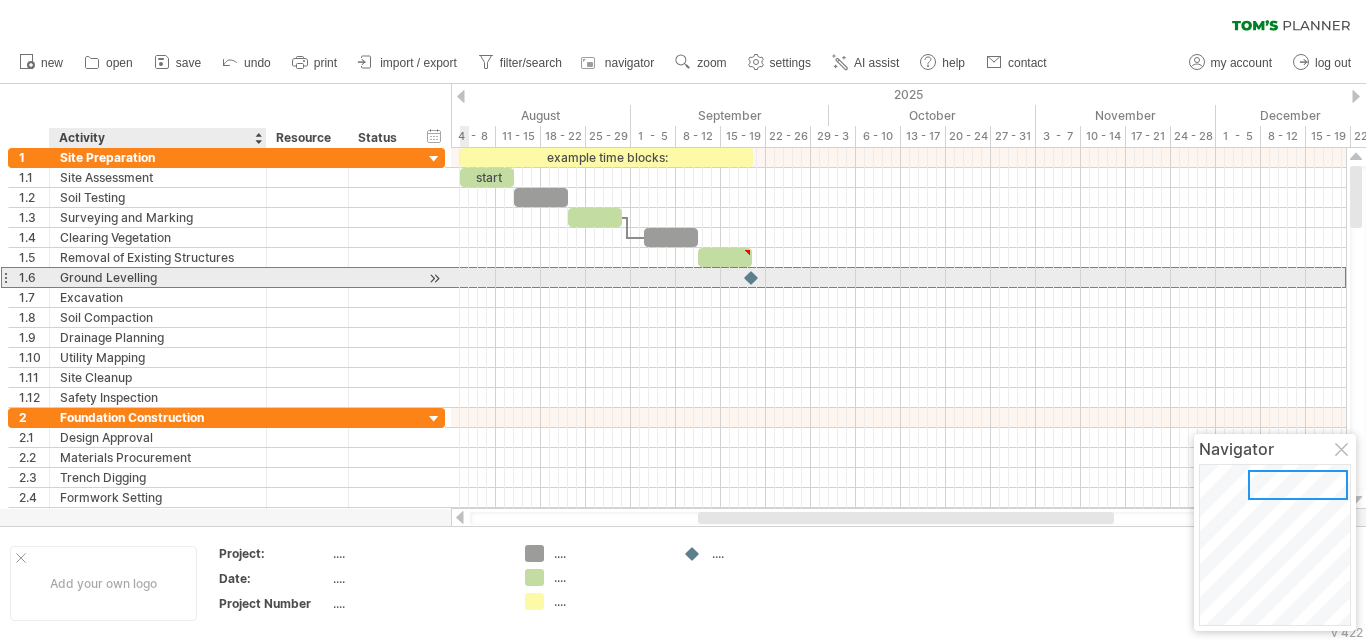 drag, startPoint x: 178, startPoint y: 271, endPoint x: 82, endPoint y: 272, distance: 96.00521 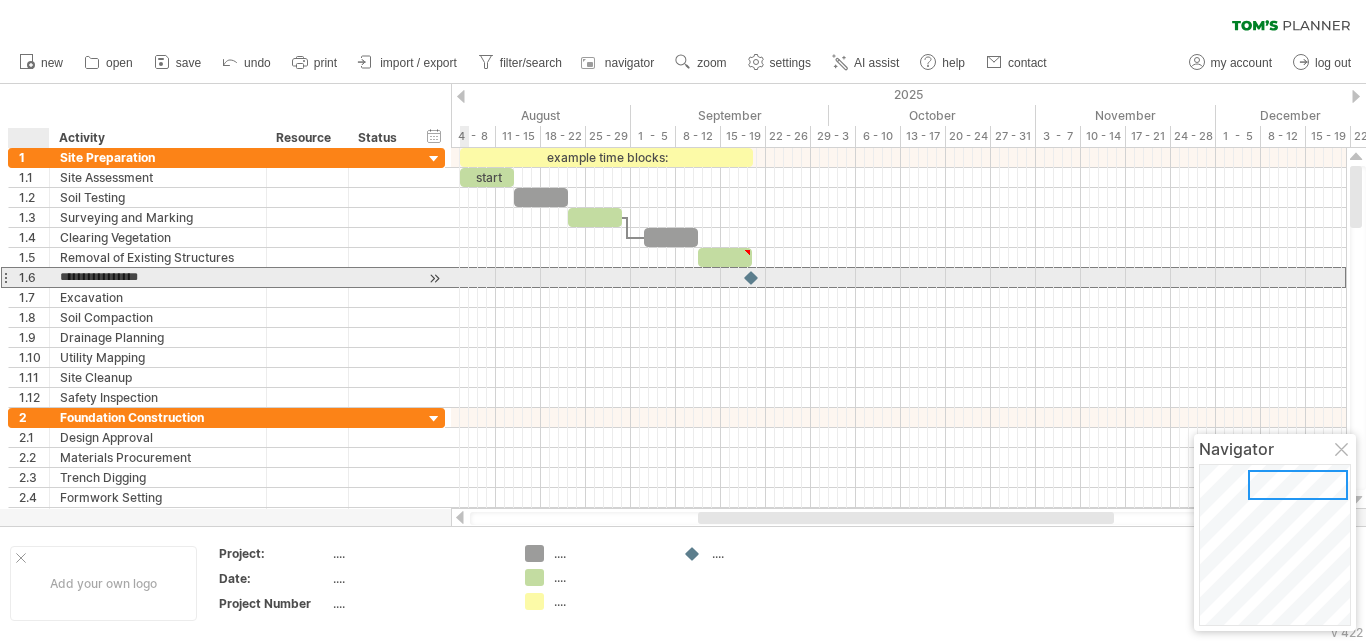 drag, startPoint x: 166, startPoint y: 275, endPoint x: 56, endPoint y: 281, distance: 110.16351 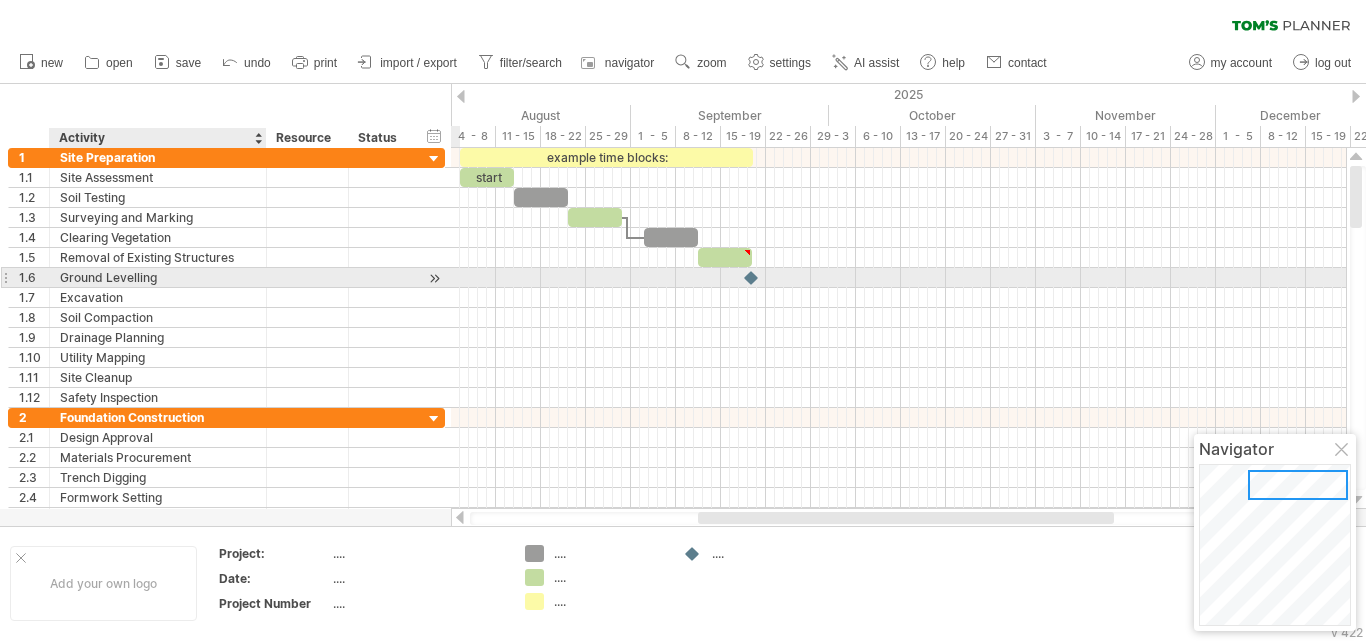 click at bounding box center (308, 277) 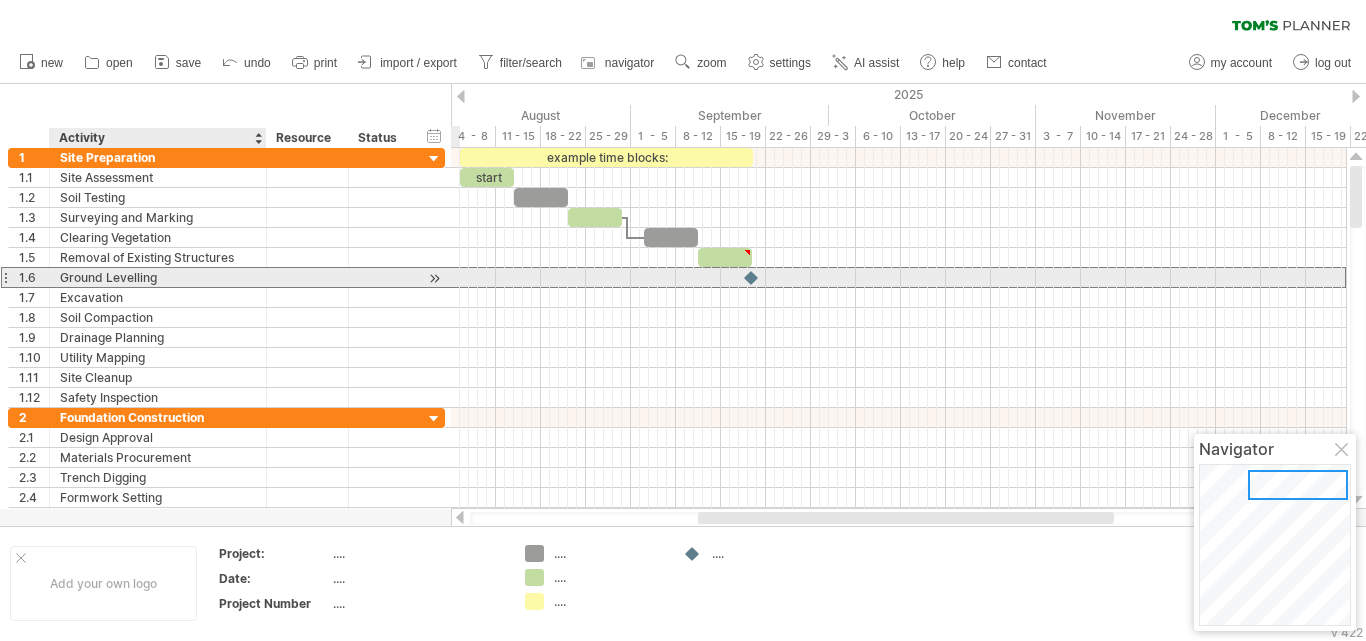 click on "Ground Levelling" at bounding box center [158, 277] 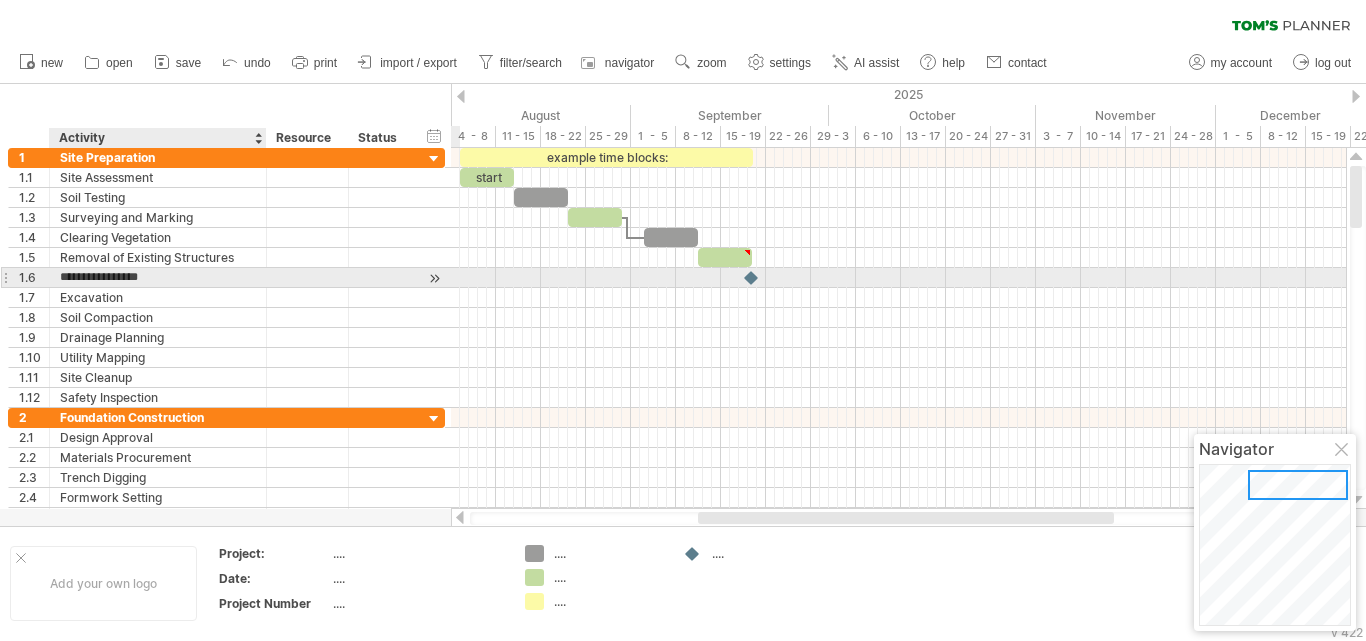click on "**********" at bounding box center (158, 277) 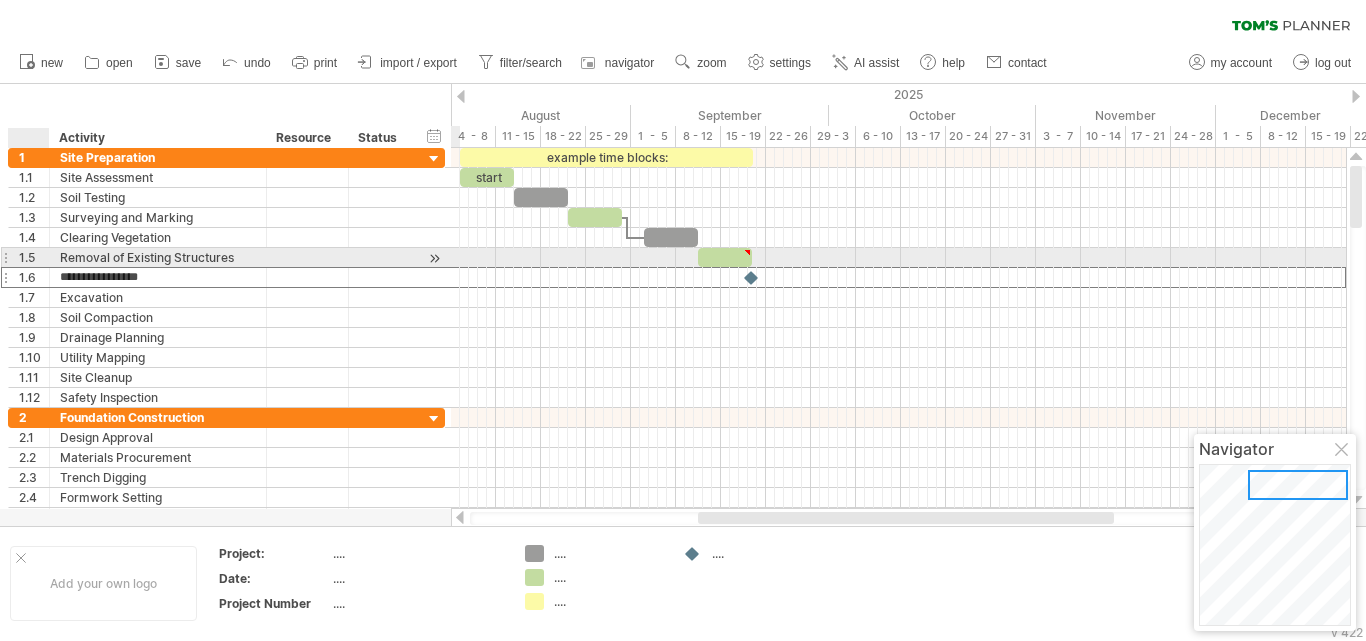 drag, startPoint x: 170, startPoint y: 274, endPoint x: 36, endPoint y: 262, distance: 134.53624 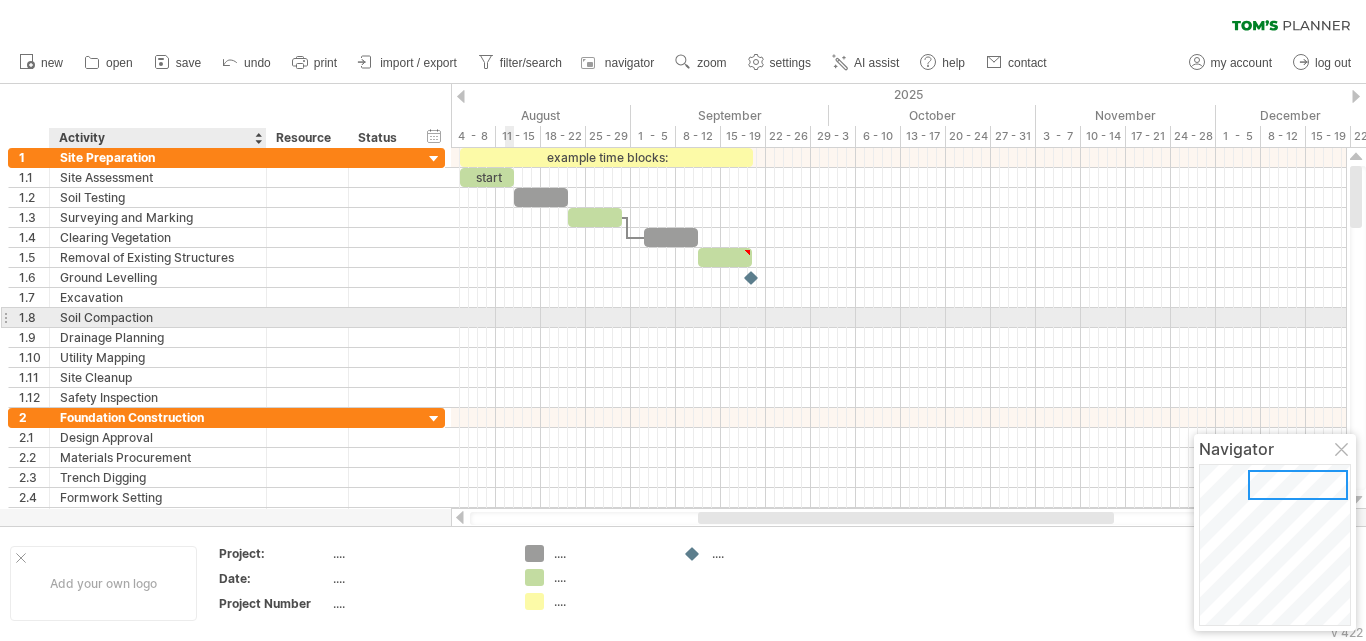 click on "Soil Compaction" at bounding box center (158, 317) 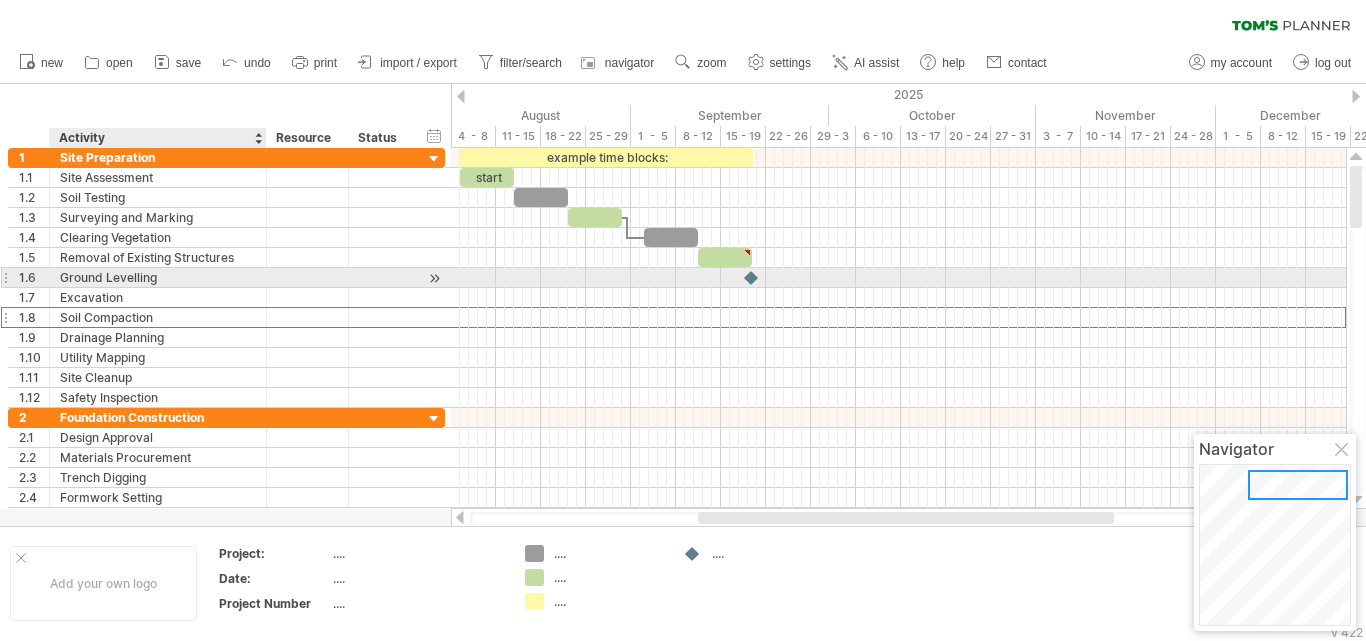 click on "Ground Levelling" at bounding box center (158, 277) 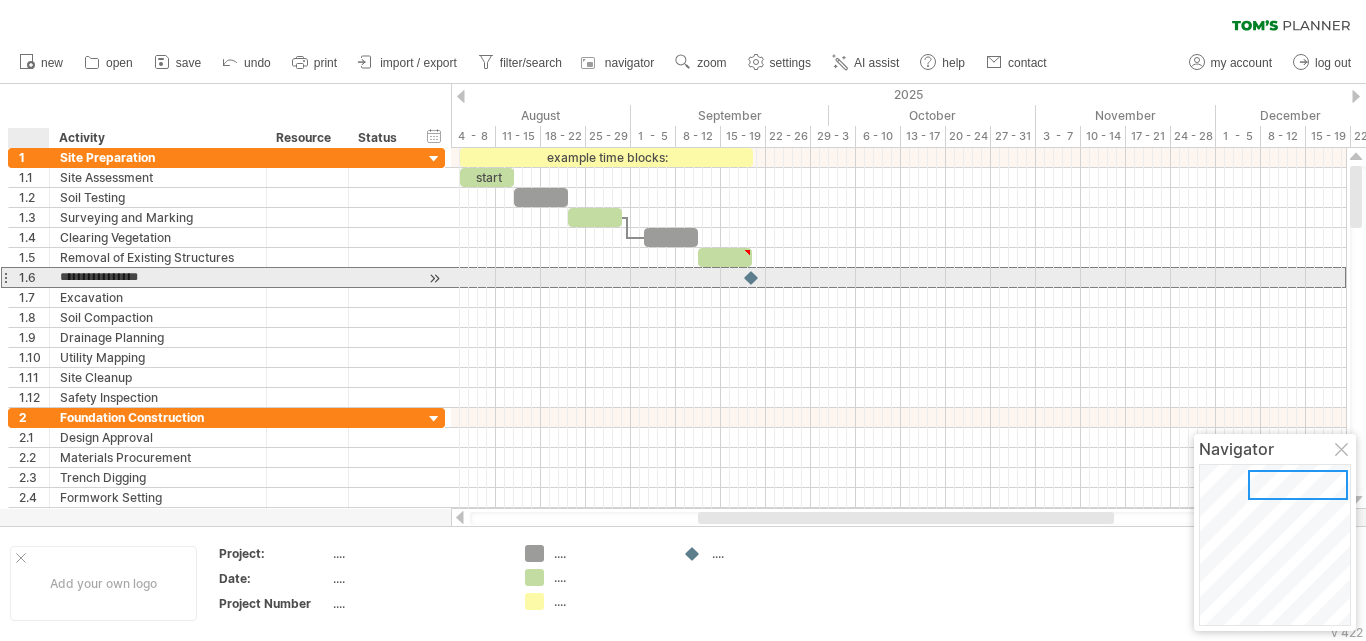drag, startPoint x: 202, startPoint y: 277, endPoint x: 45, endPoint y: 274, distance: 157.02866 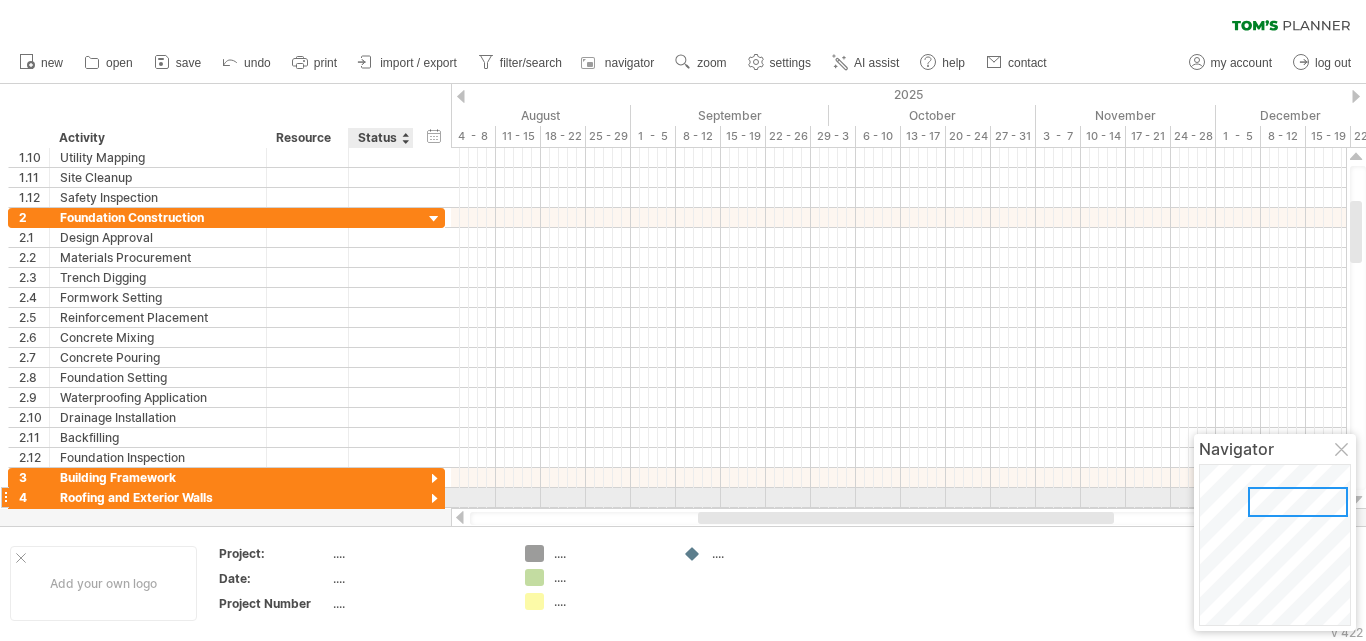 click at bounding box center [434, 499] 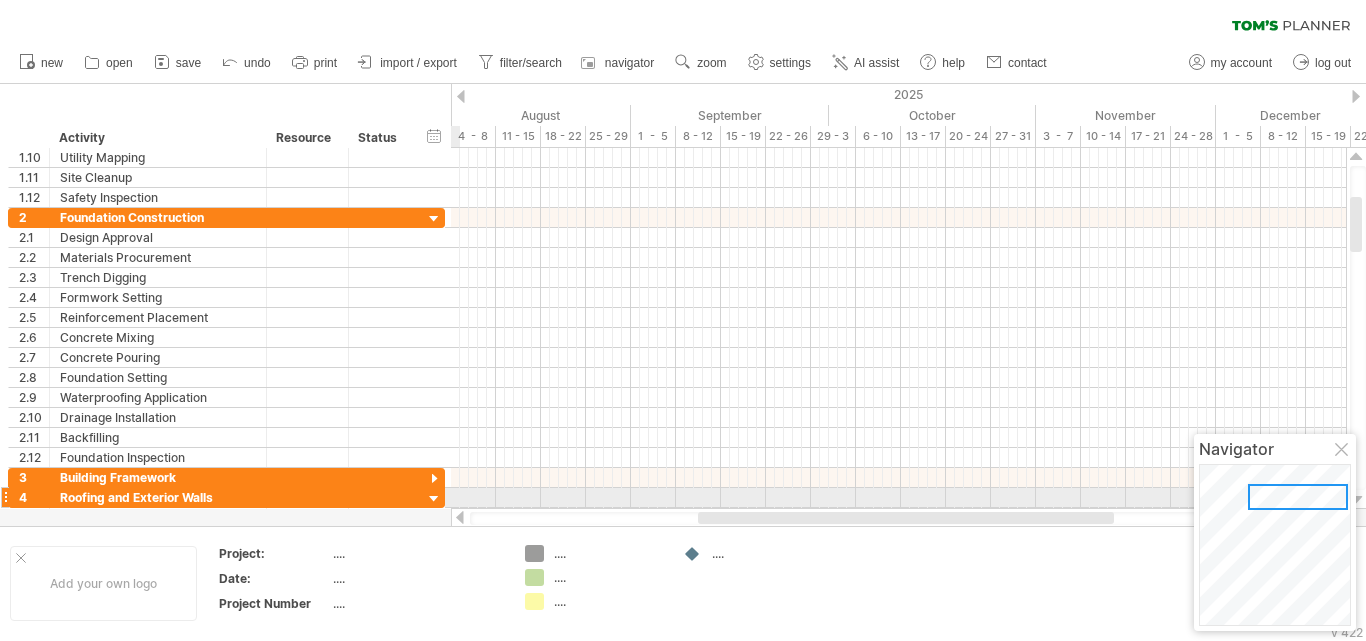 click at bounding box center (434, 499) 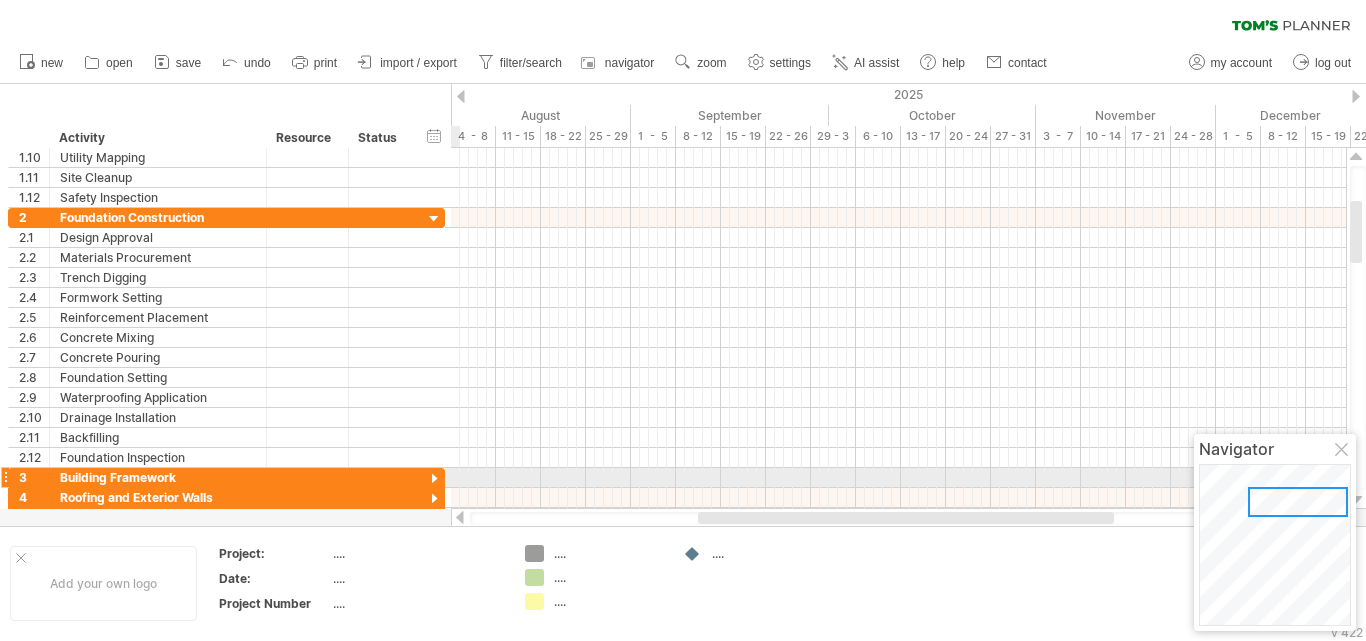 click at bounding box center (434, 479) 